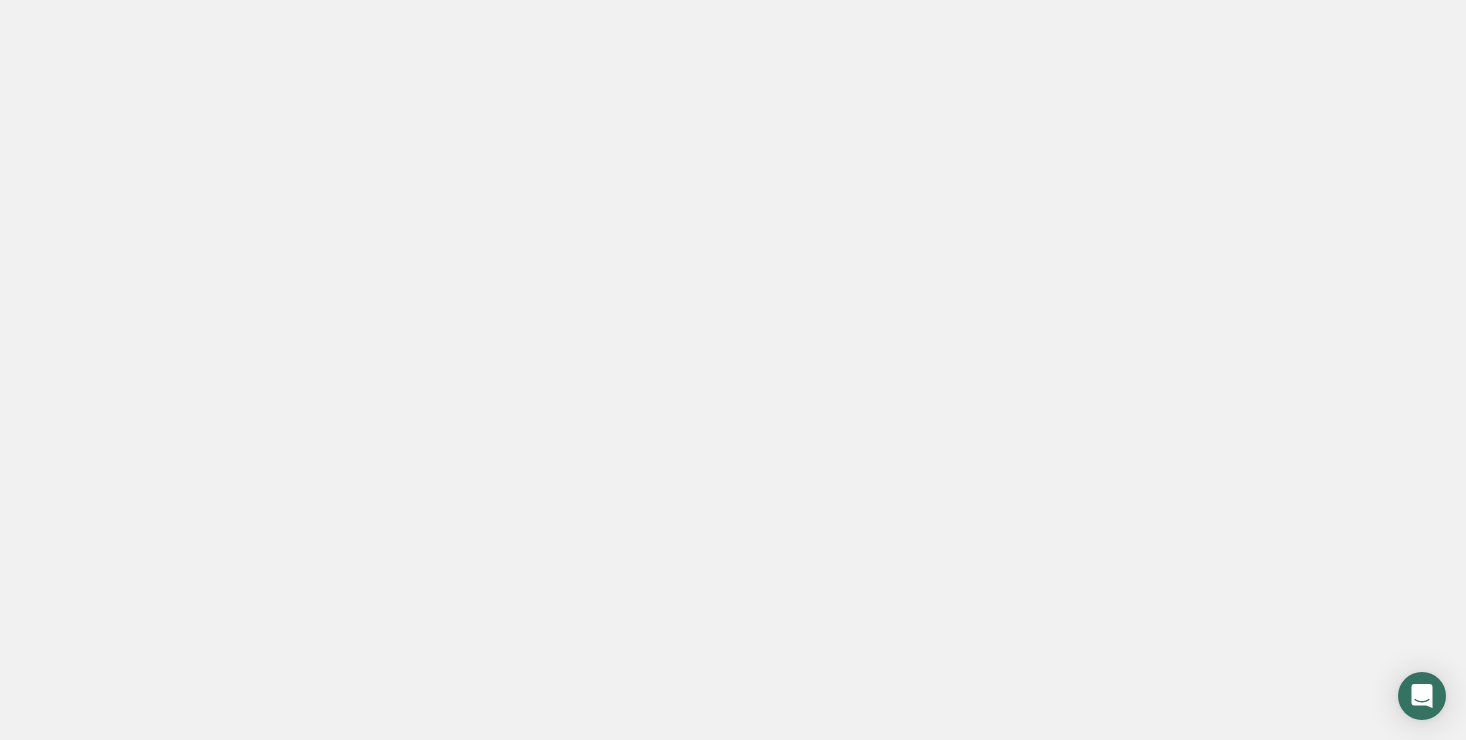 scroll, scrollTop: 0, scrollLeft: 0, axis: both 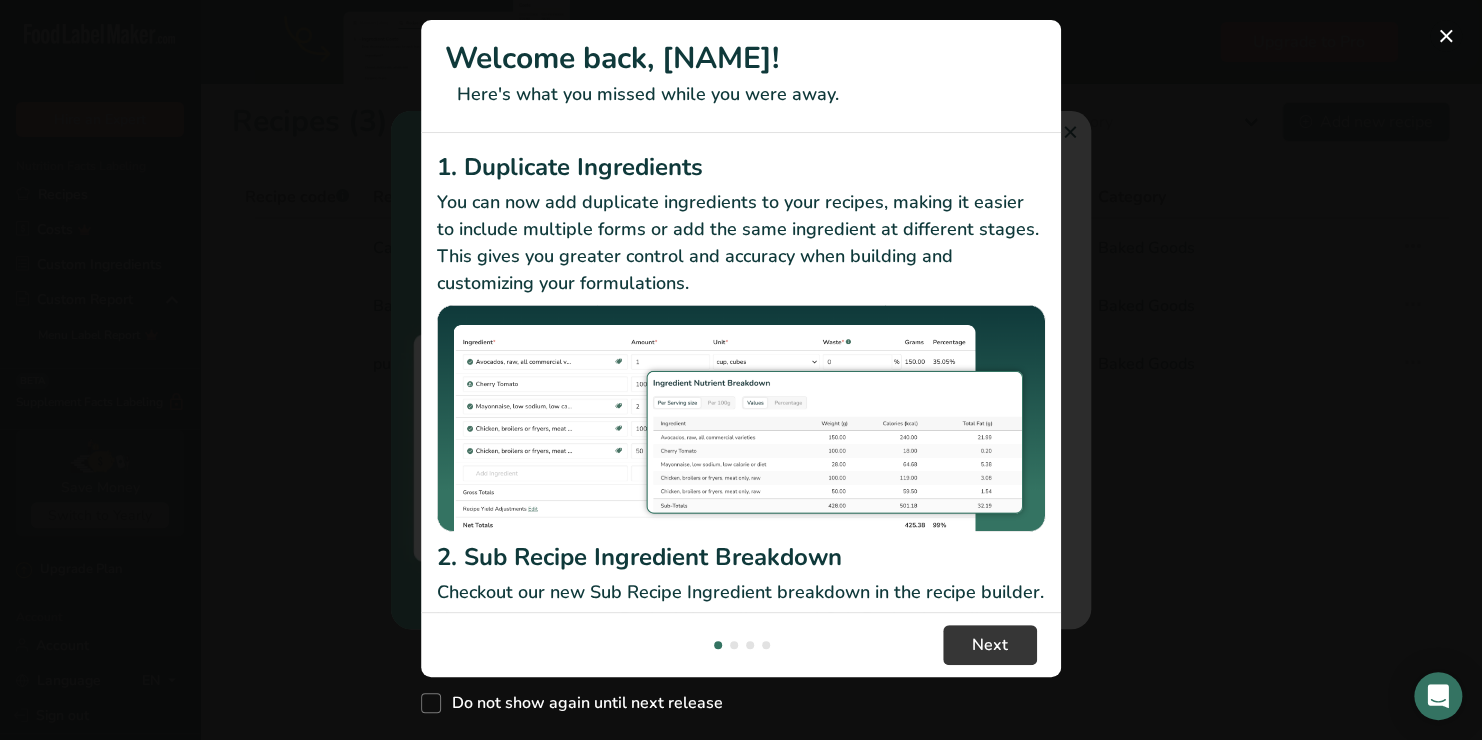 click at bounding box center [1446, 36] 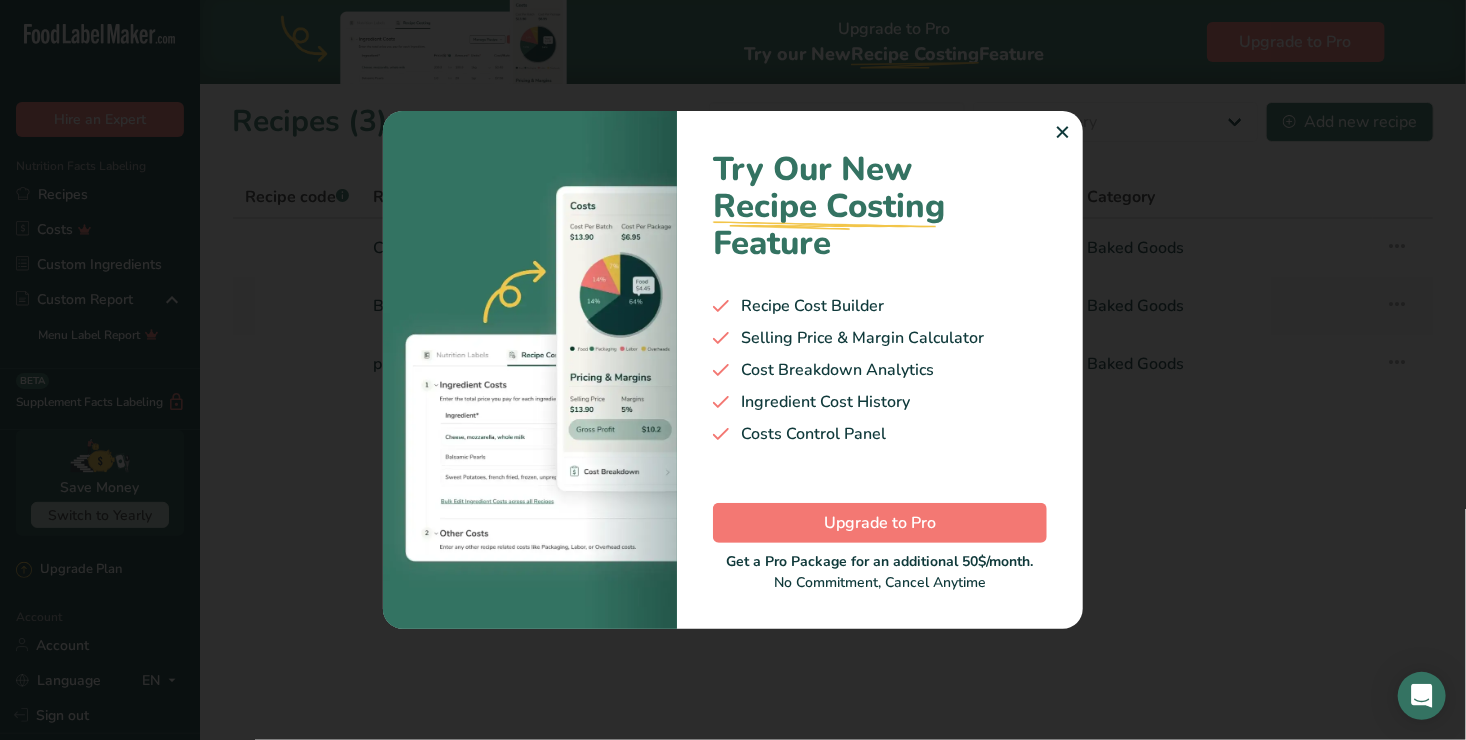 click on "✕" at bounding box center (1062, 133) 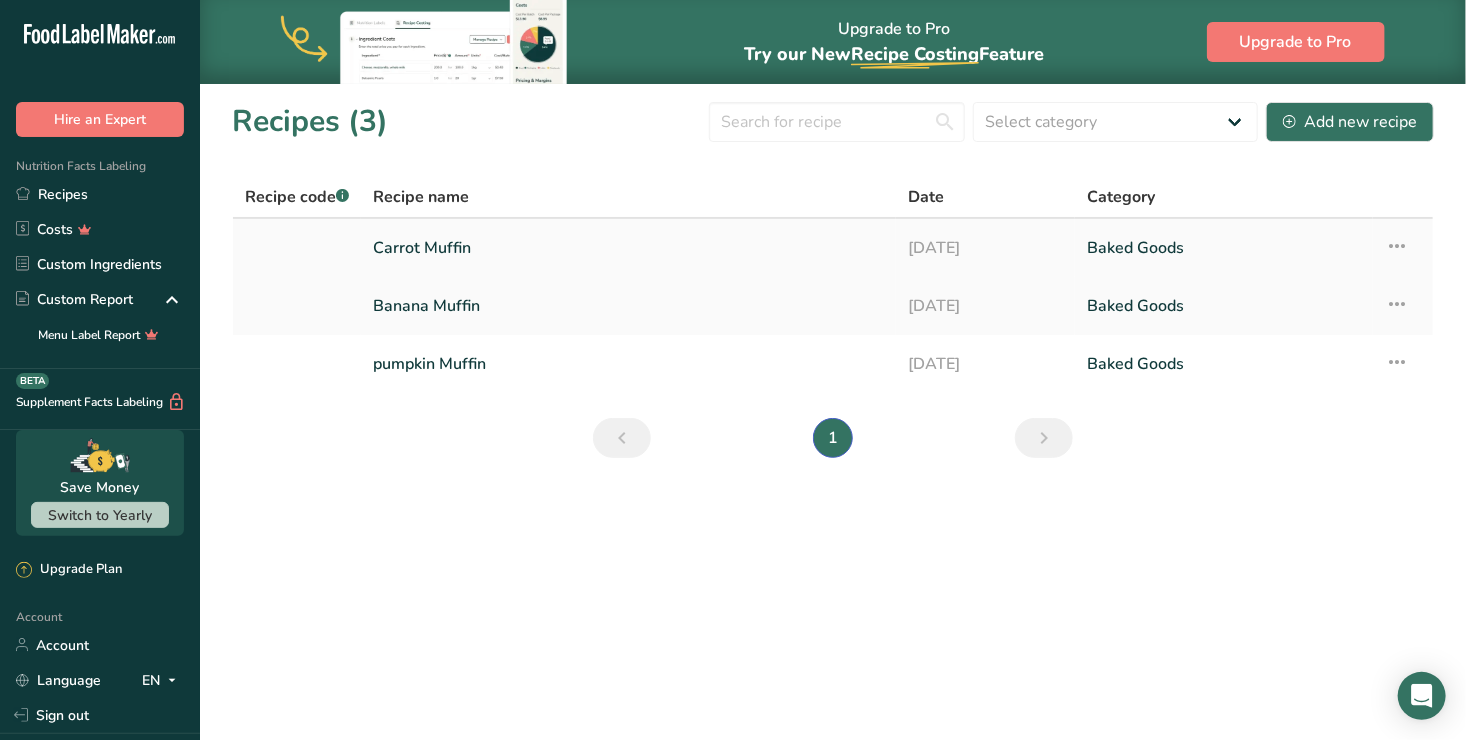 click on "Carrot Muffin" at bounding box center (628, 248) 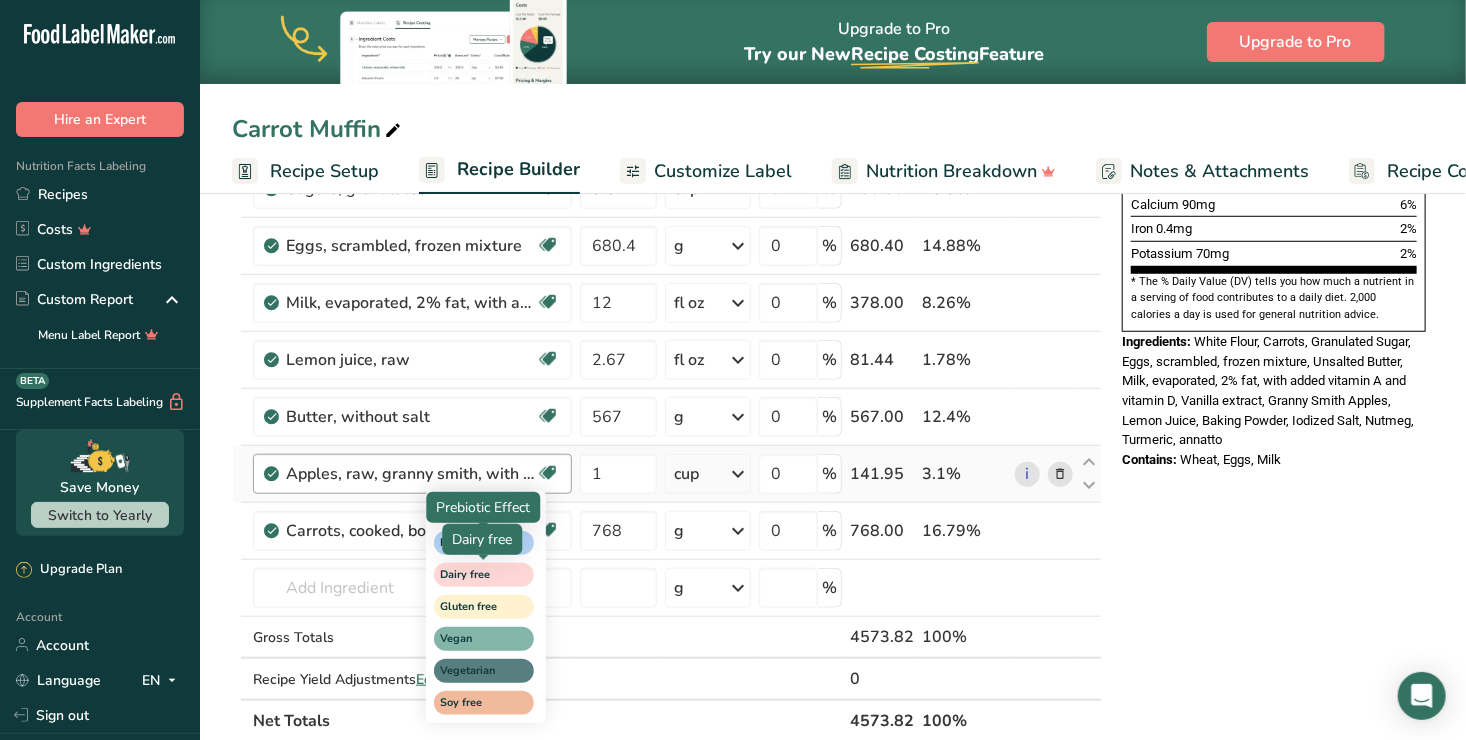 scroll, scrollTop: 600, scrollLeft: 0, axis: vertical 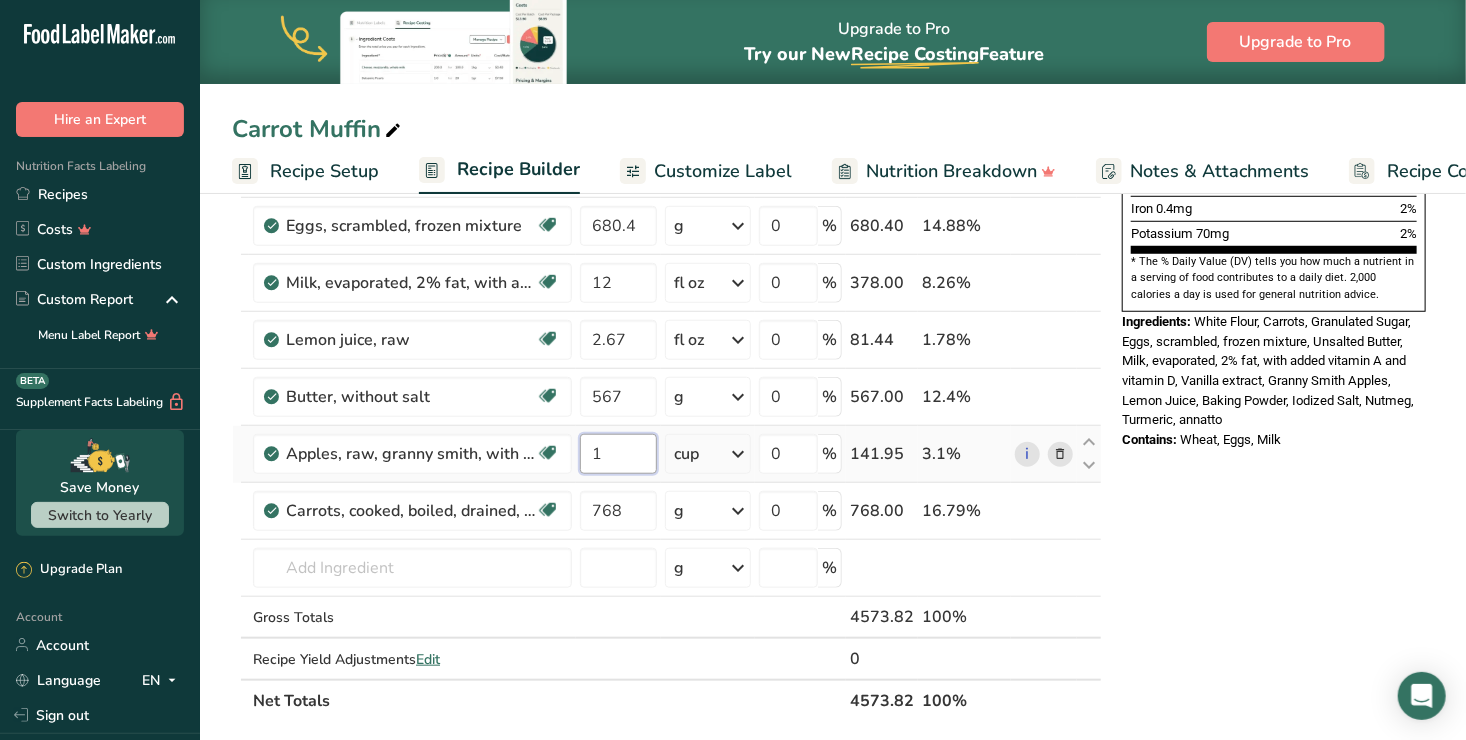 click on "1" at bounding box center [618, 454] 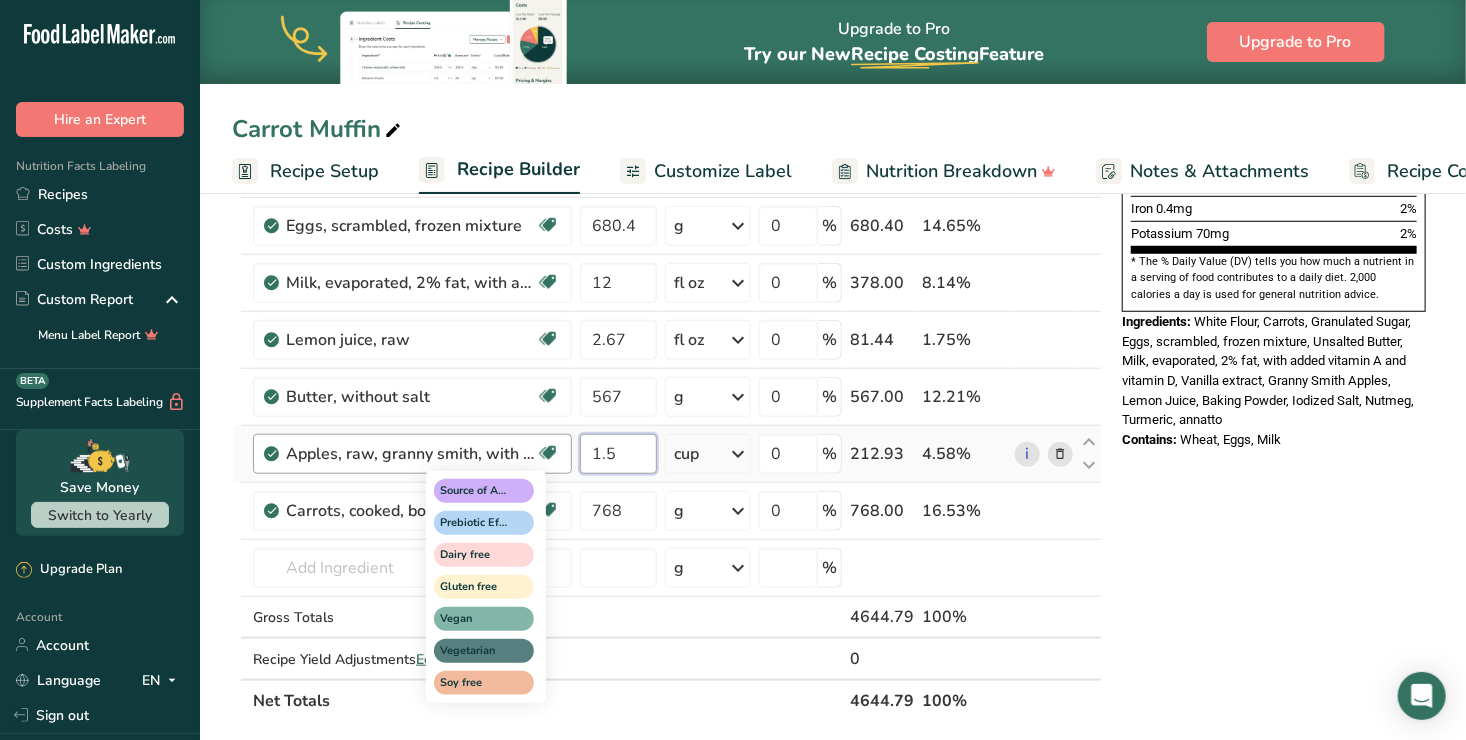 type on "1" 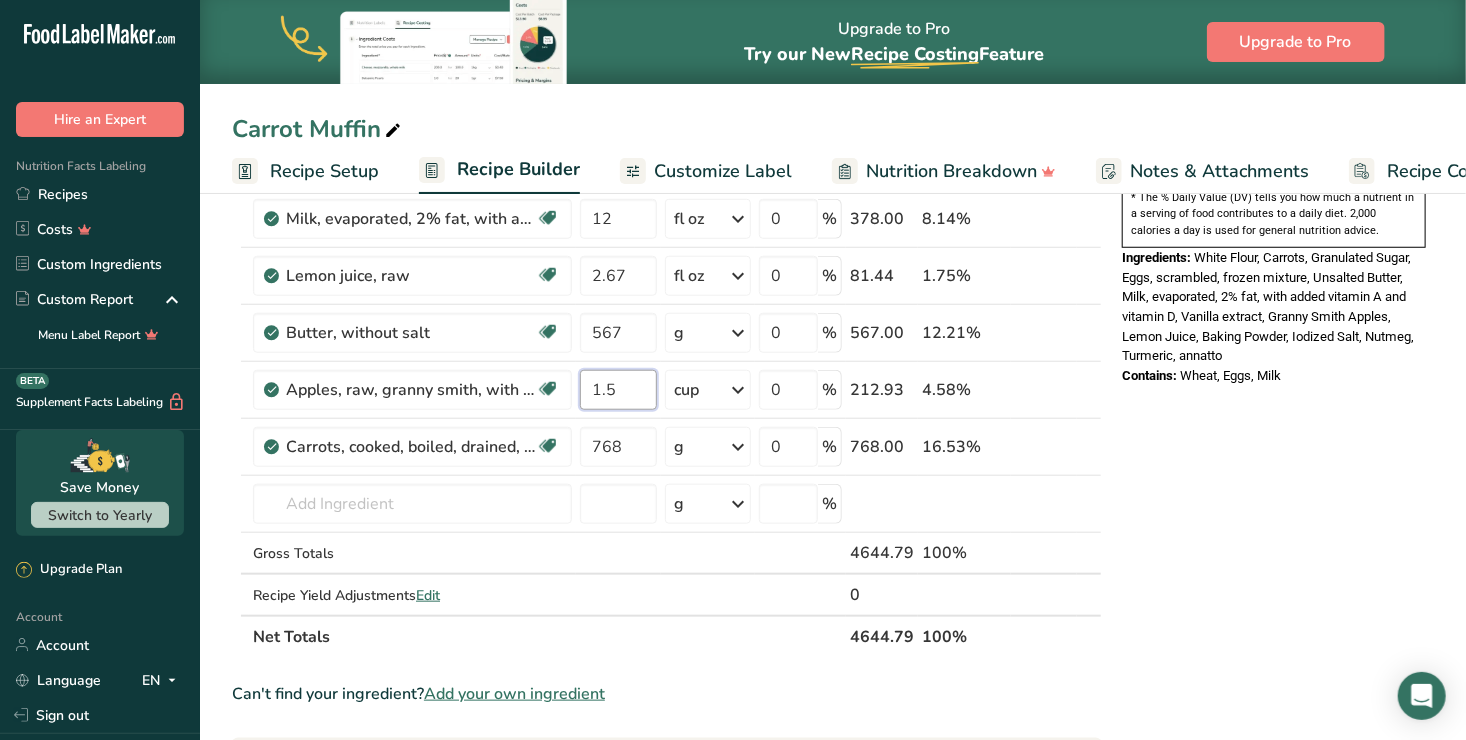 scroll, scrollTop: 700, scrollLeft: 0, axis: vertical 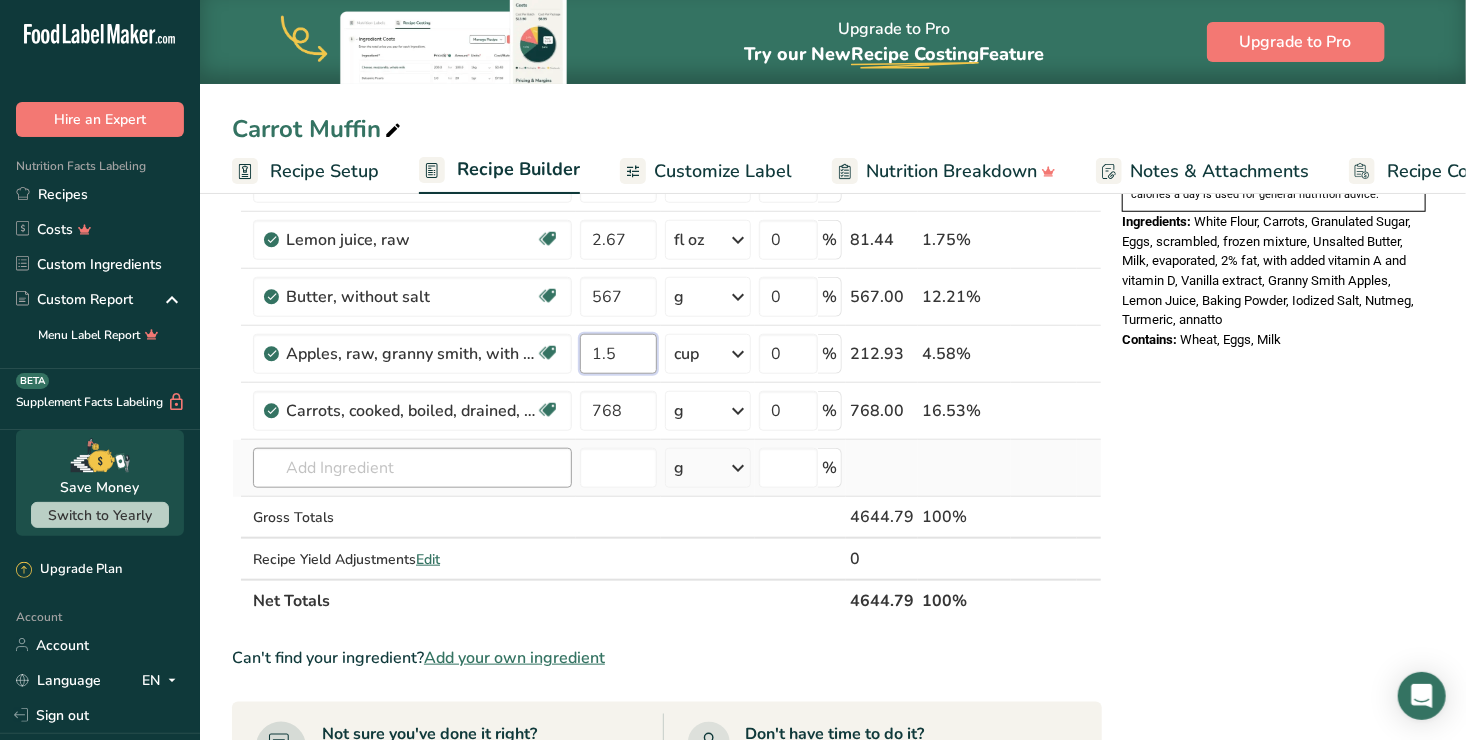 type on "1" 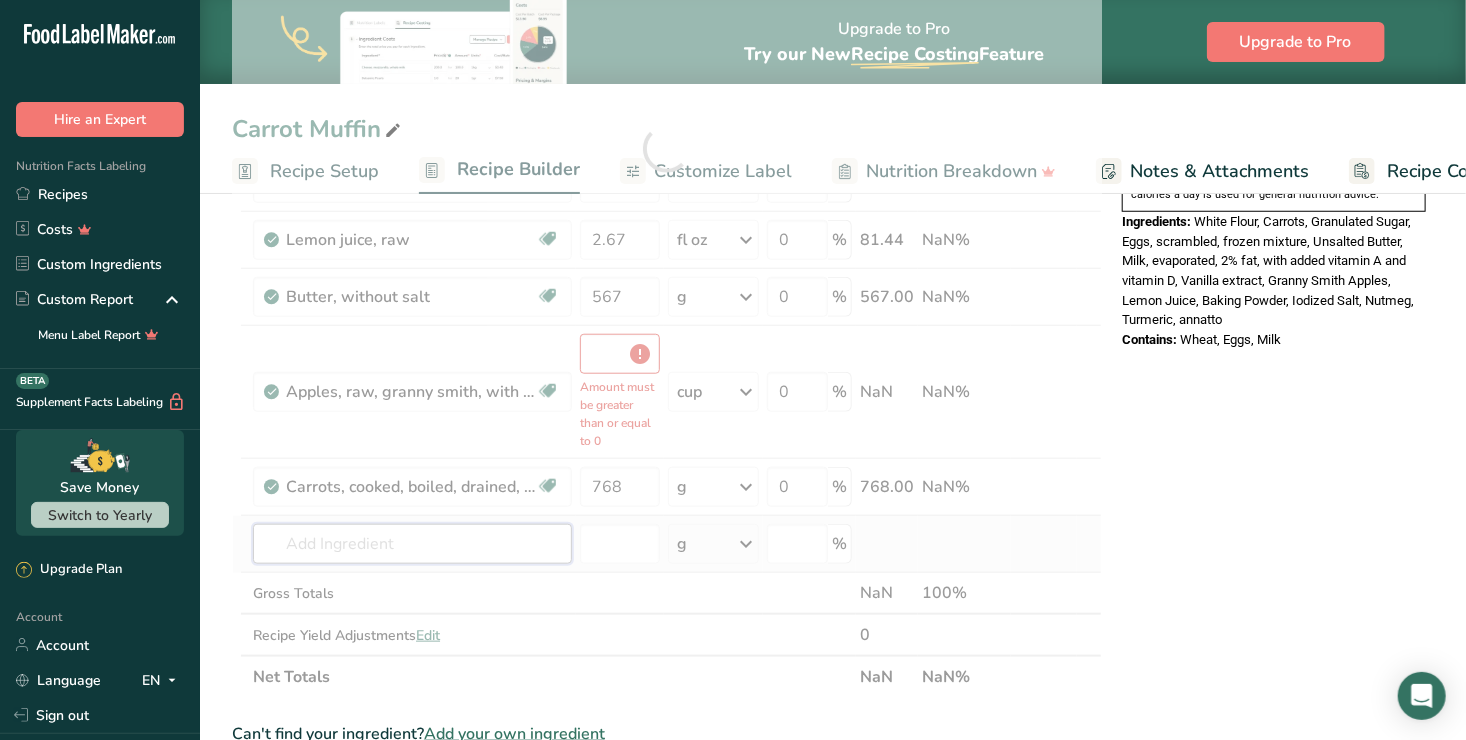 click on "Ingredient *
Amount *
Unit *
Waste *   .a-a{fill:#347362;}.b-a{fill:#fff;}          Grams
Percentage
Wheat flour, white, all-purpose, unenriched
Dairy free
Vegan
Vegetarian
Soy free
7
cup
Portions
1 cup
Weight Units
g
kg
mg
See more
Volume Units
l
Volume units require a density conversion. If you know your ingredient's density enter it below. Otherwise, click on "RIA" our AI Regulatory bot - she will be able to help you
lb/ft3
g/cm3
Confirm
mL
lb/ft3
g/cm3" at bounding box center (667, 148) 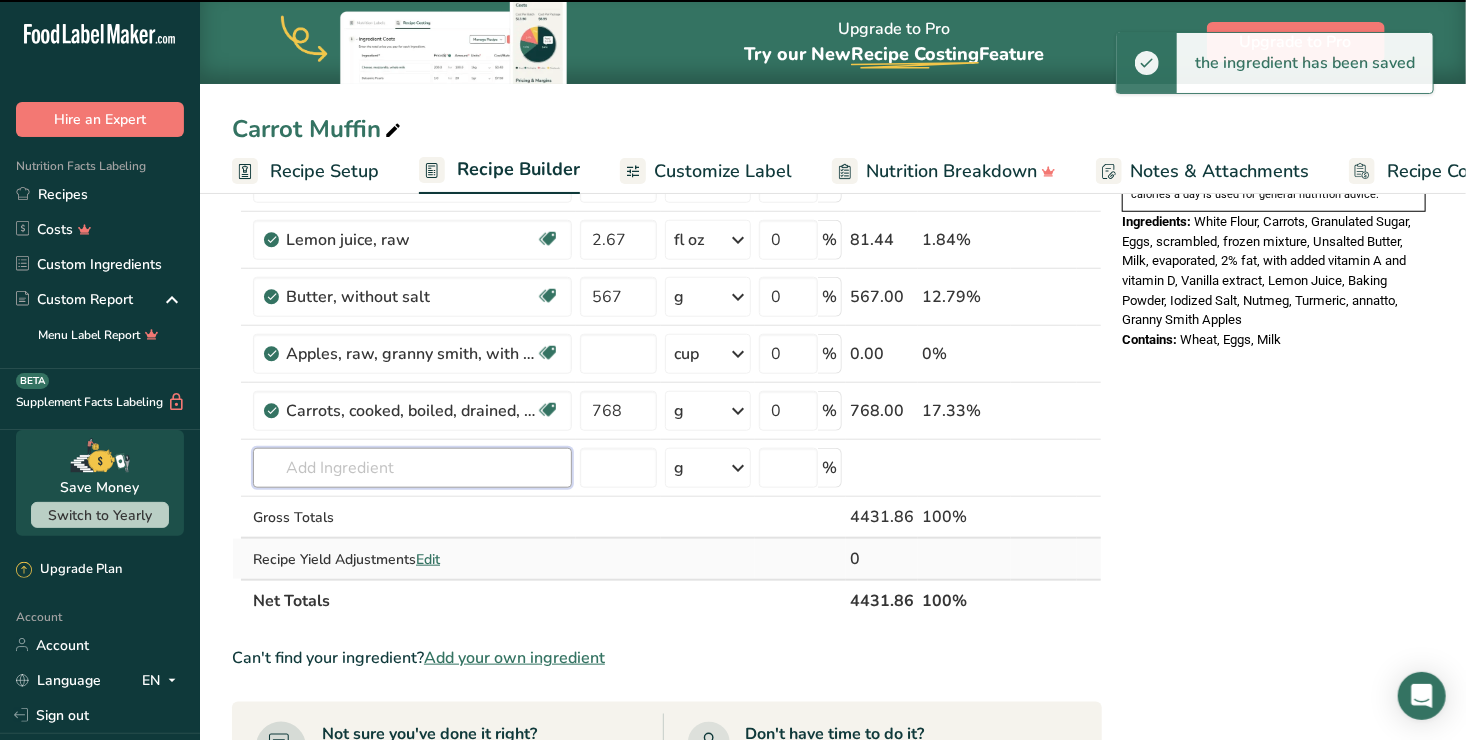 type on "0" 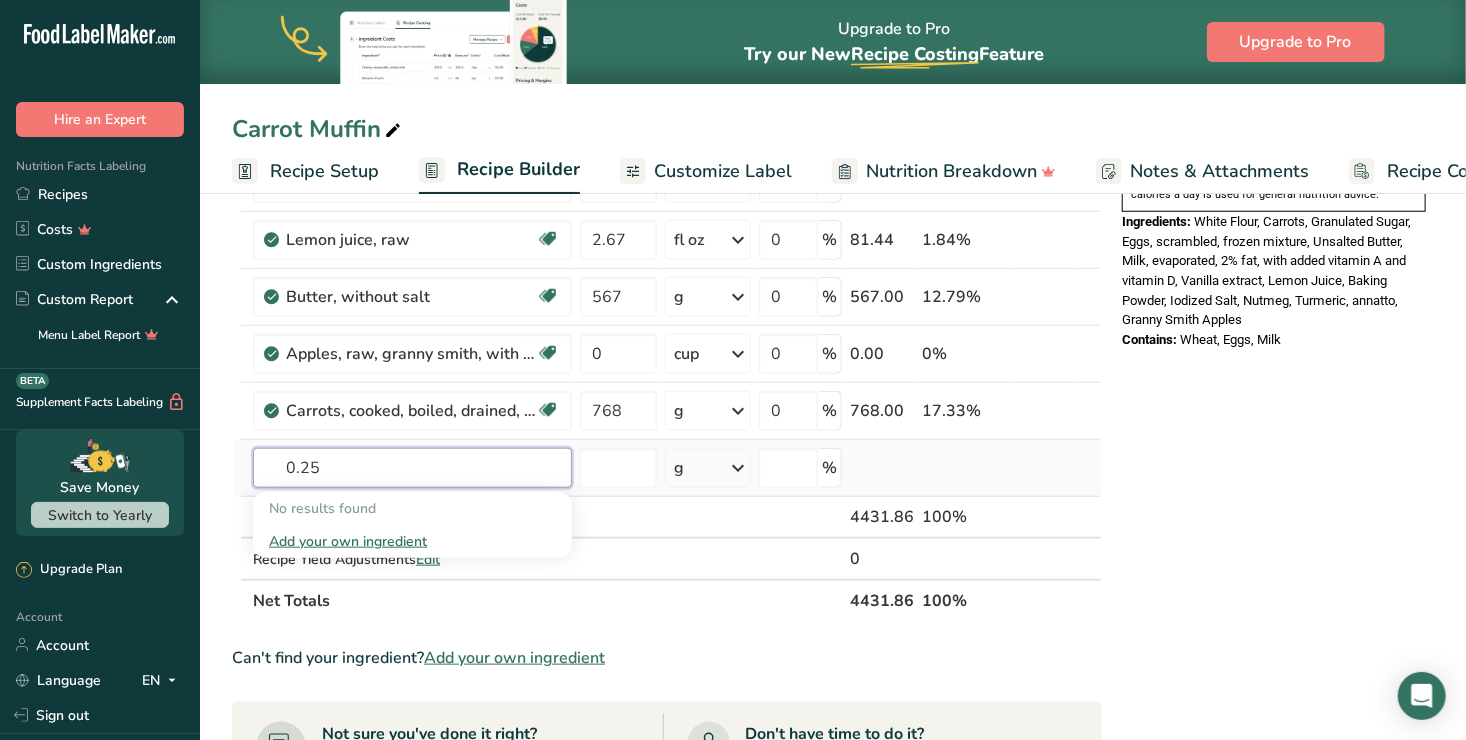 type on "0.25" 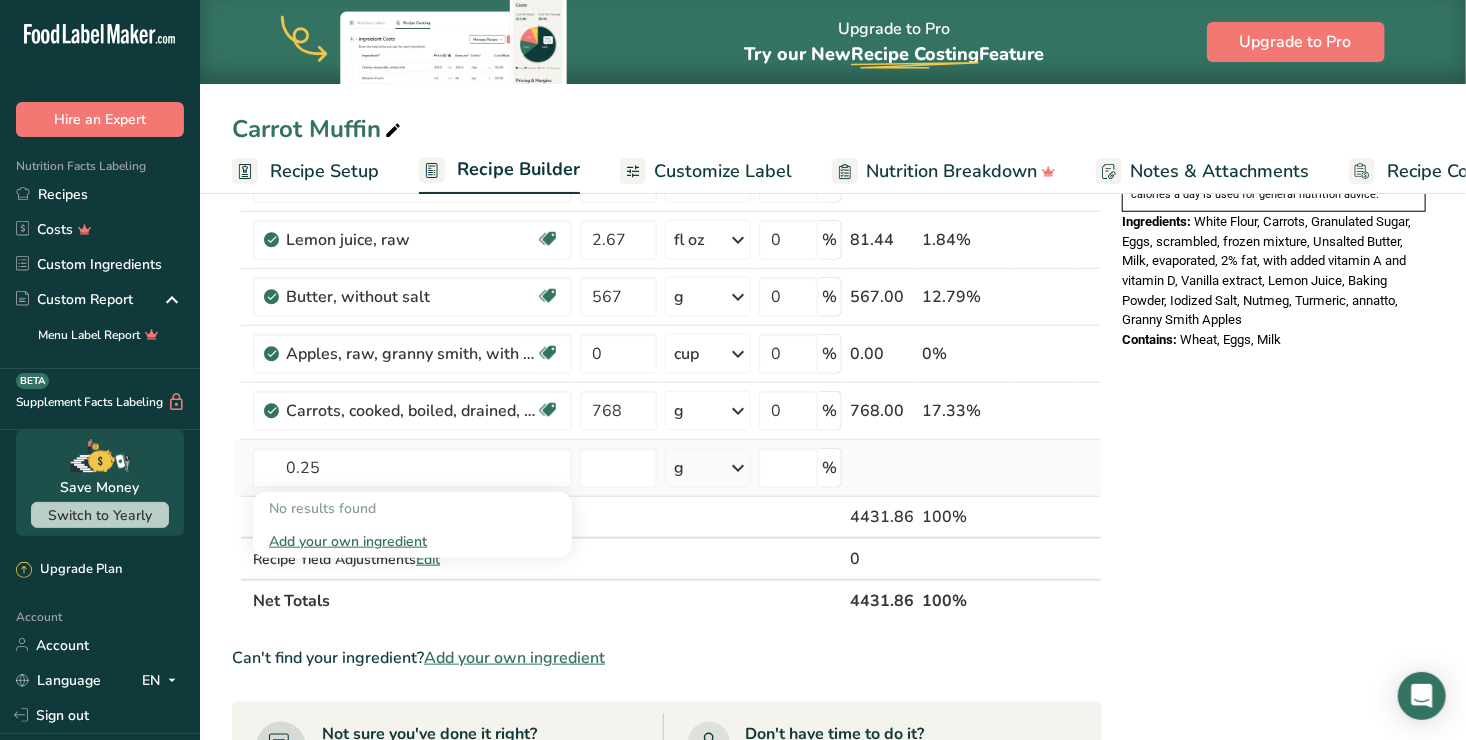 type 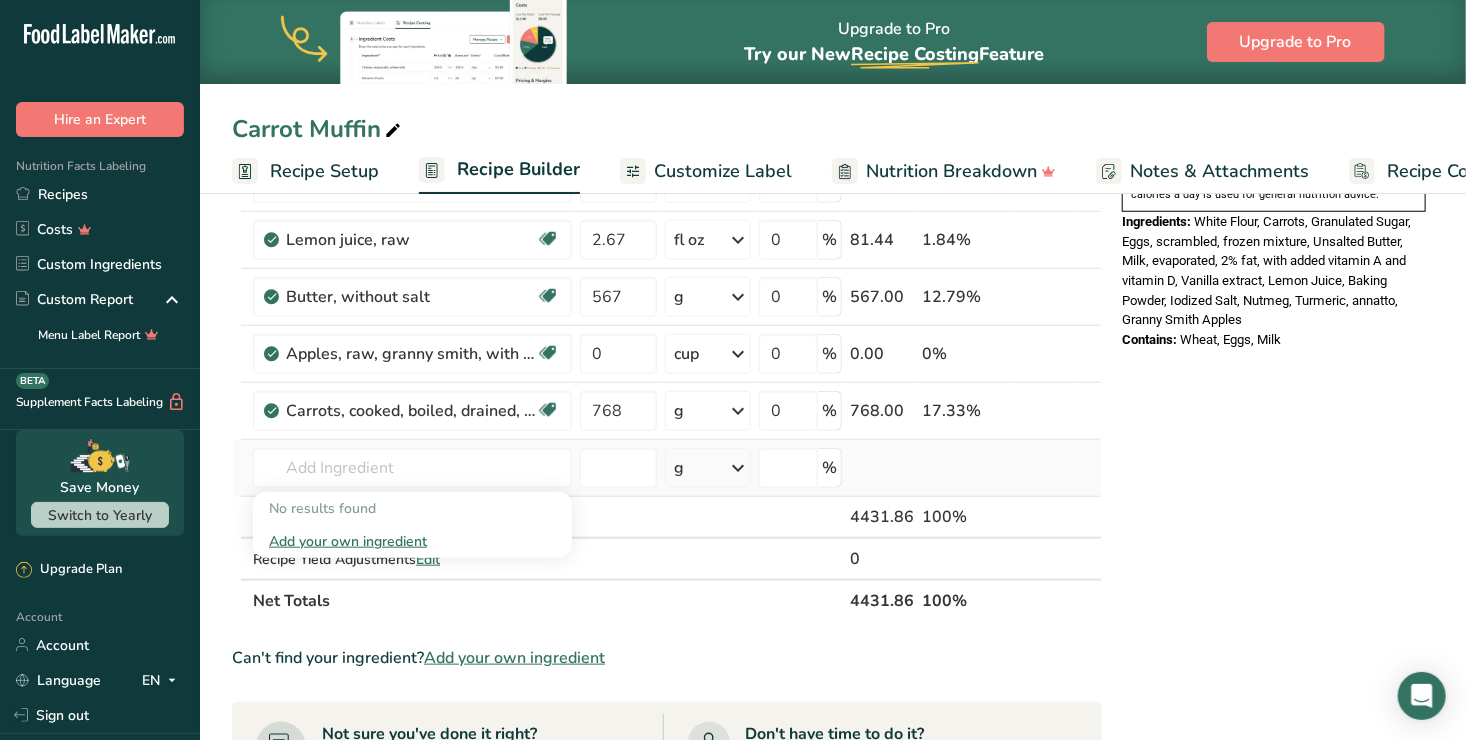 click at bounding box center (738, 468) 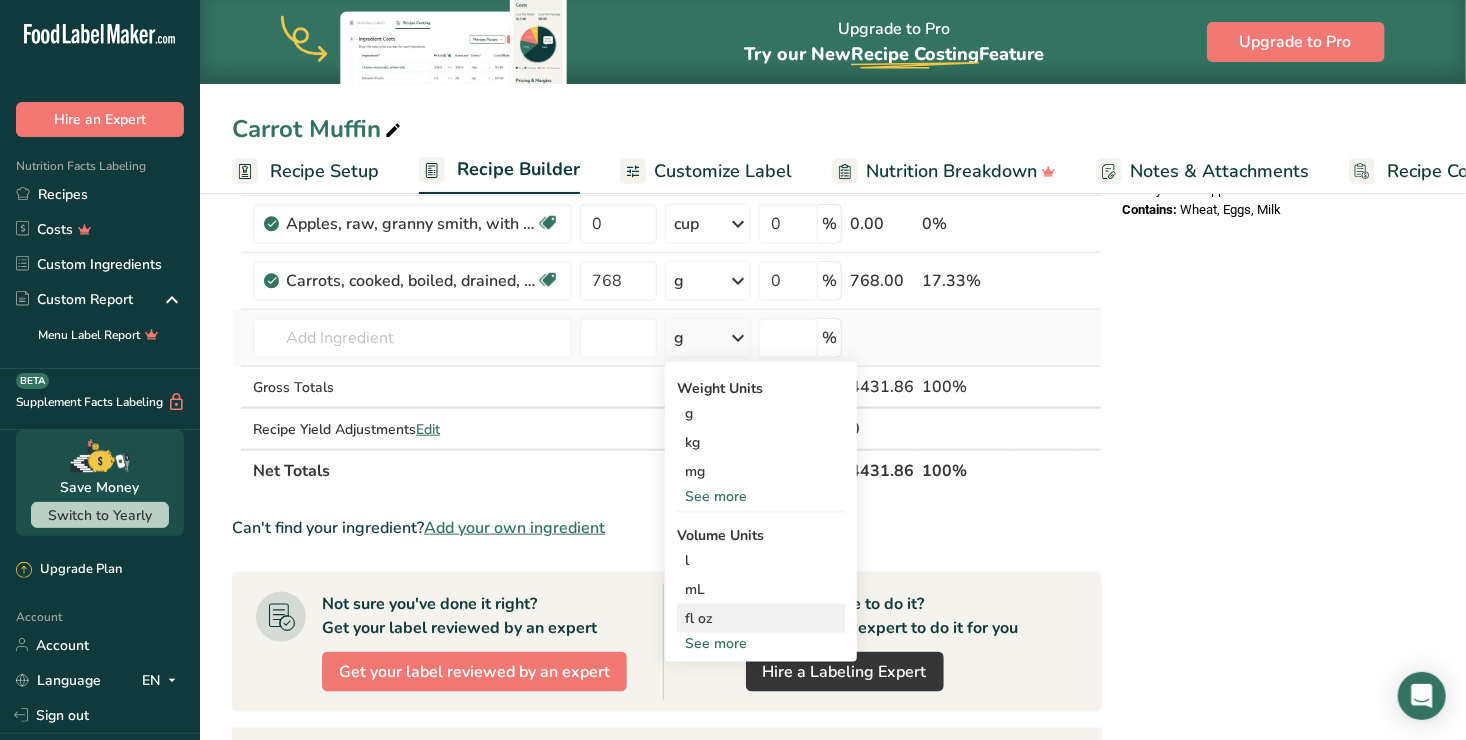 scroll, scrollTop: 1000, scrollLeft: 0, axis: vertical 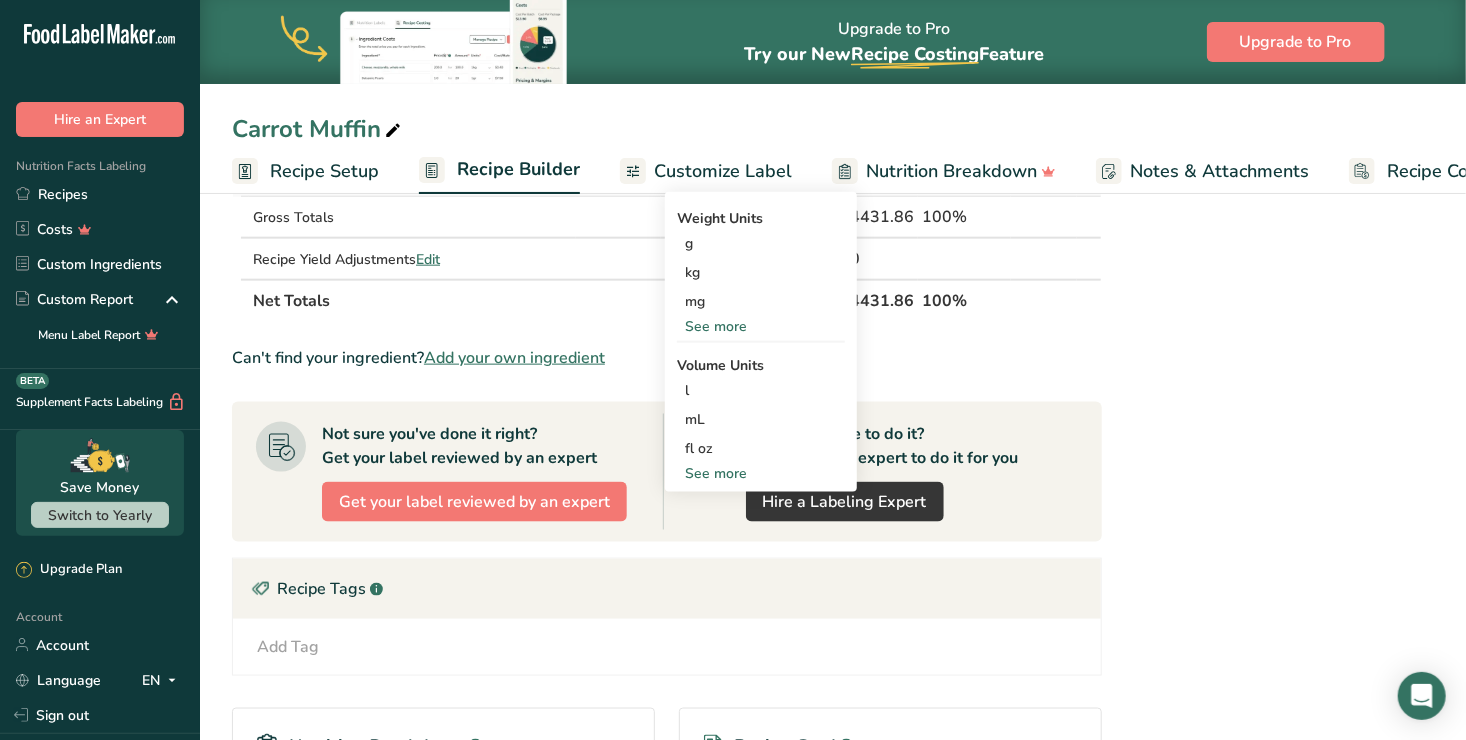 click on "See more" at bounding box center (761, 473) 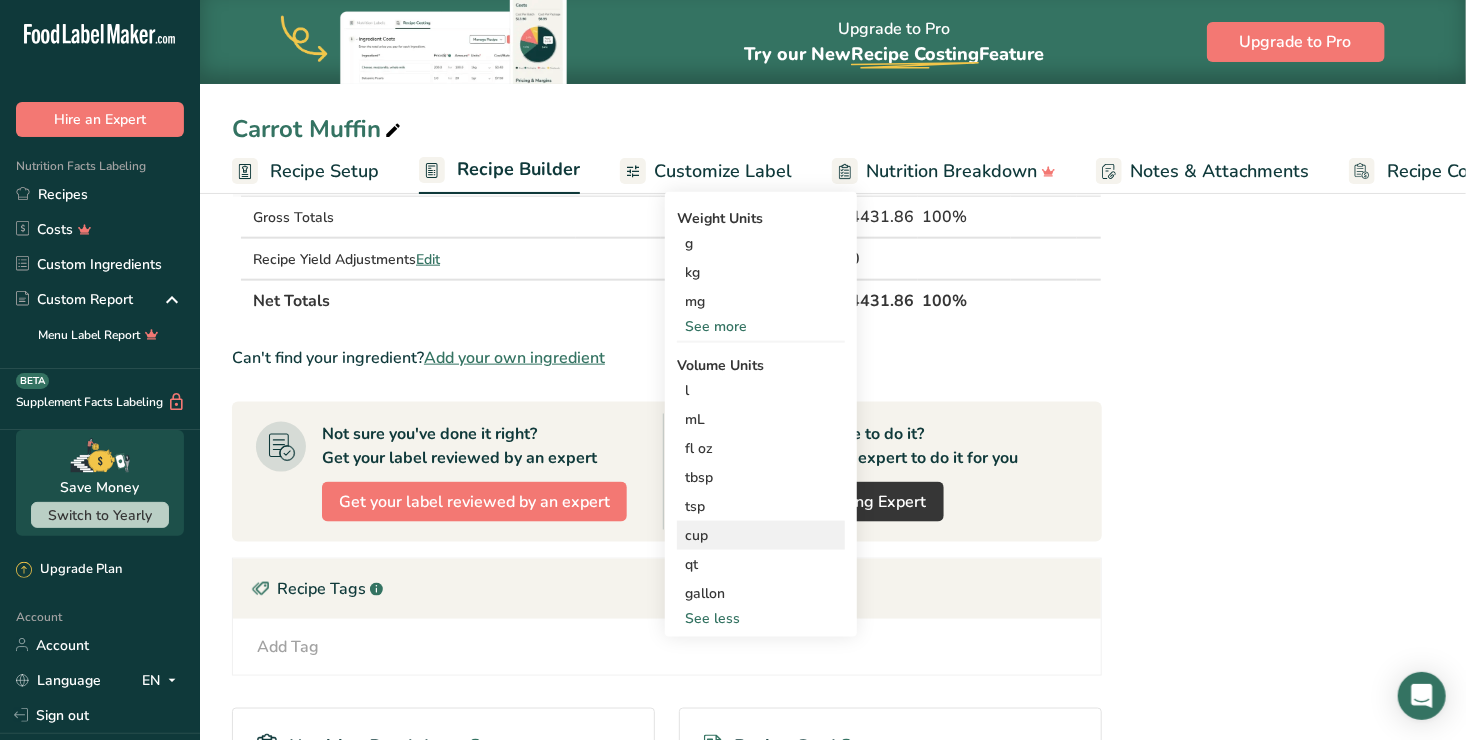 click on "cup" at bounding box center (761, 535) 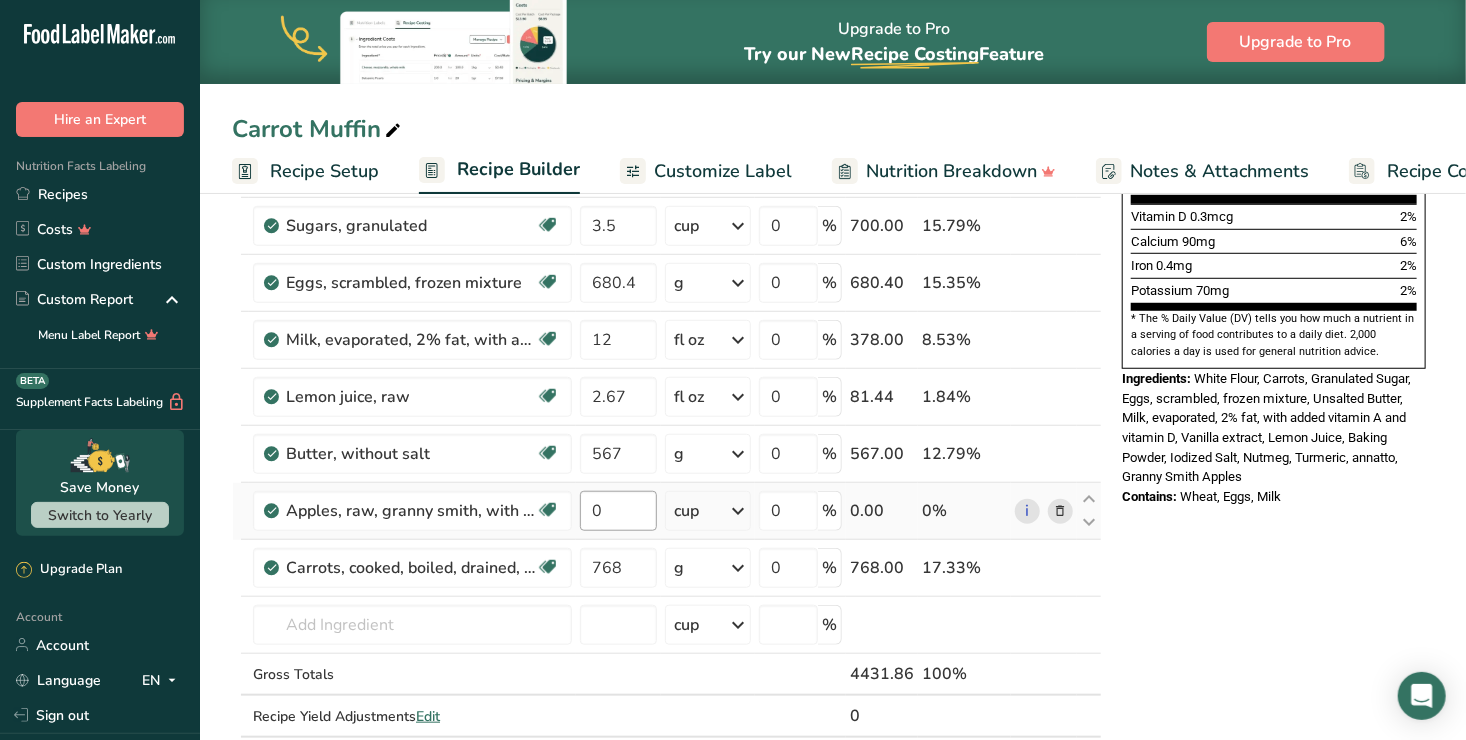 scroll, scrollTop: 500, scrollLeft: 0, axis: vertical 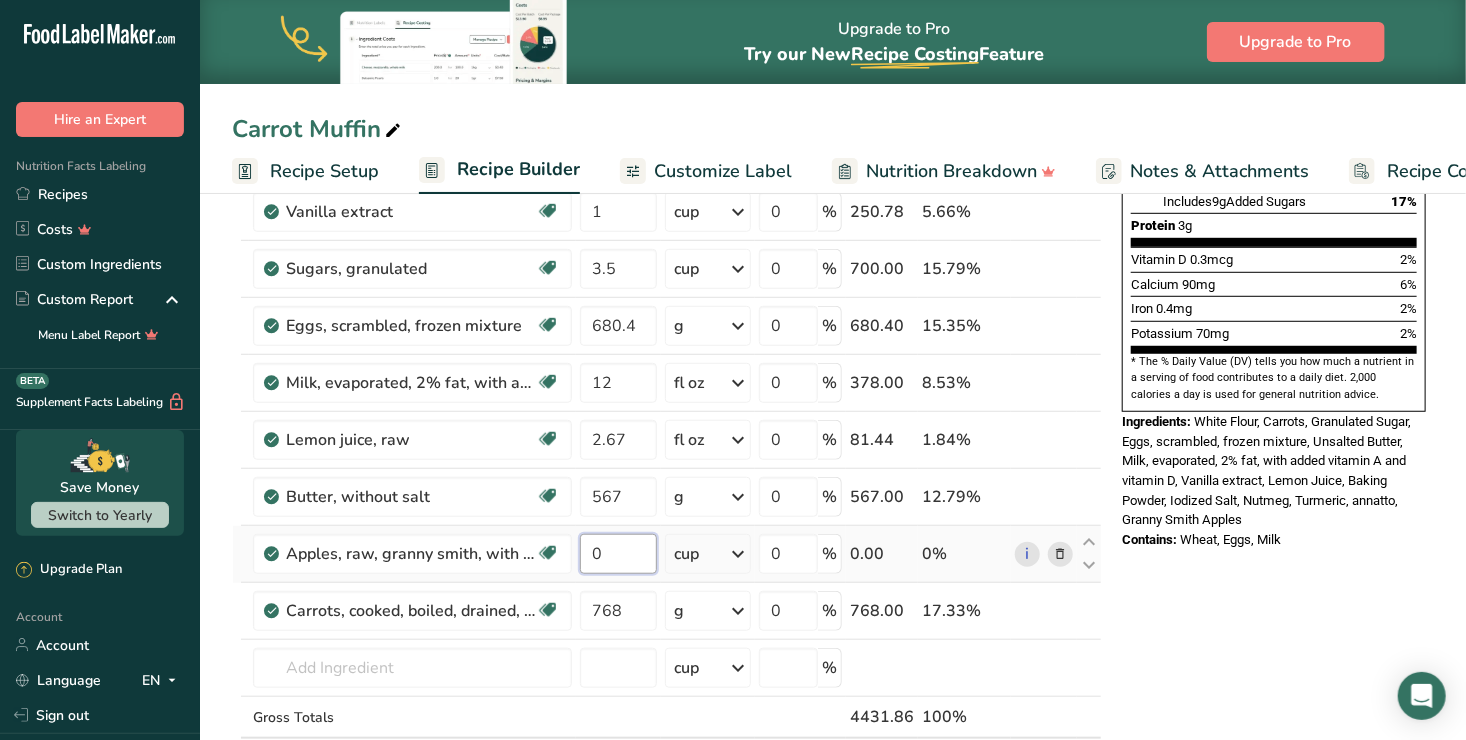 click on "0" at bounding box center (618, 554) 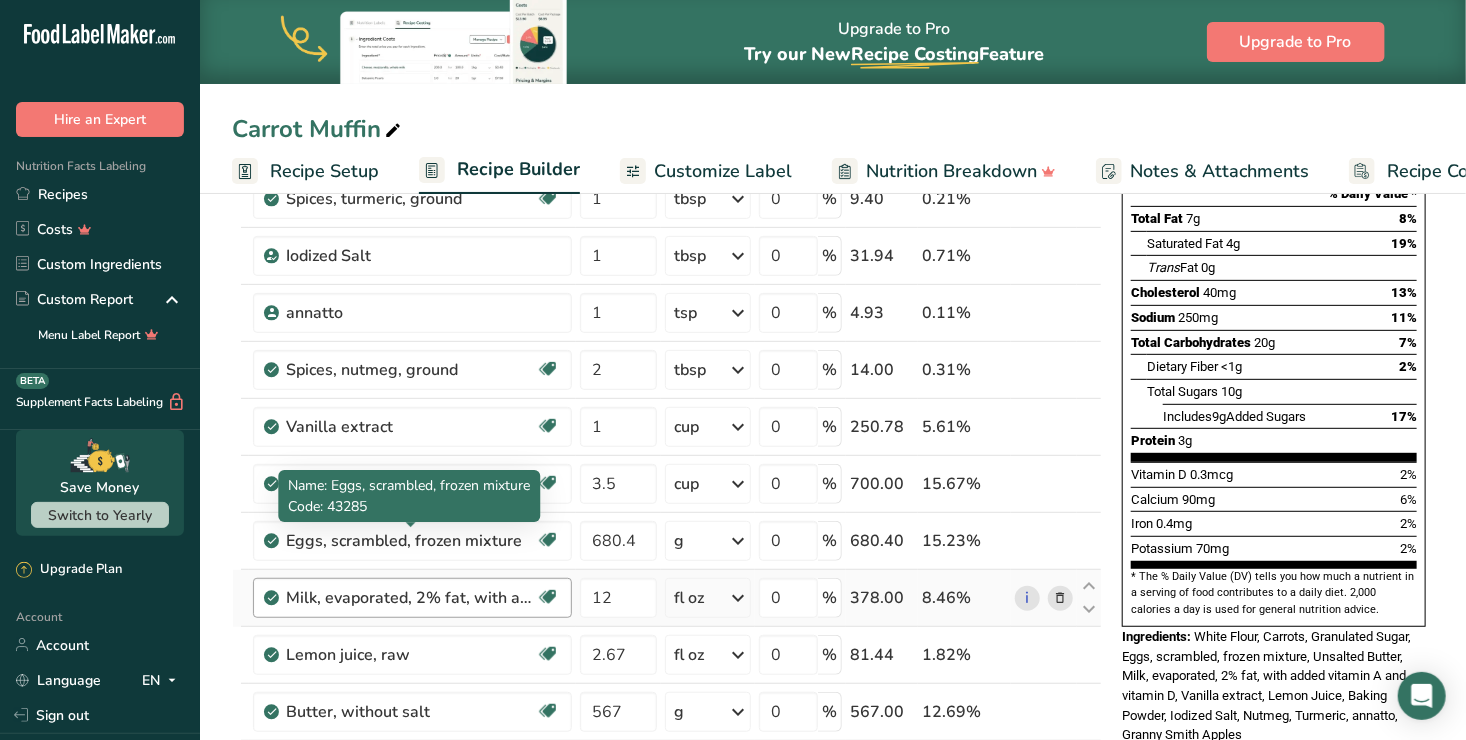 scroll, scrollTop: 300, scrollLeft: 0, axis: vertical 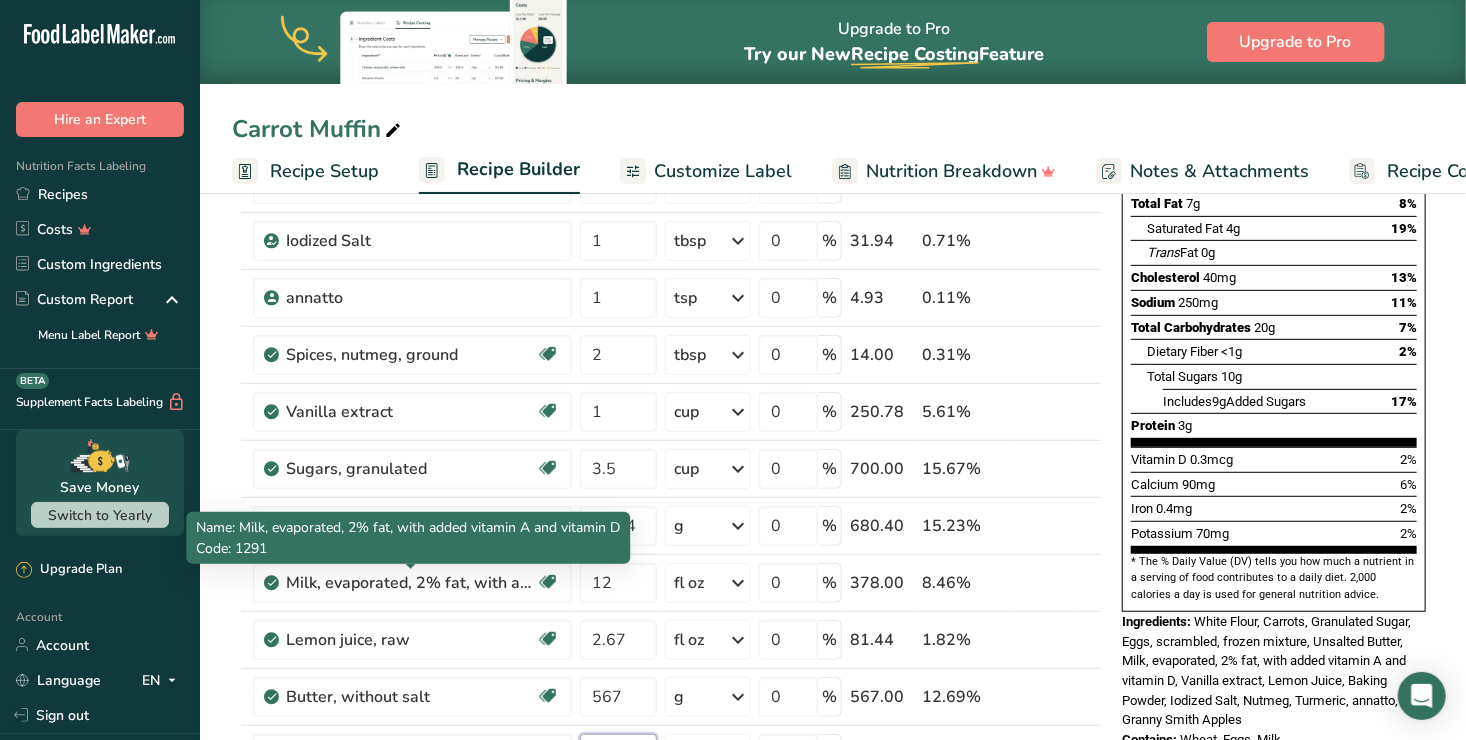 type on "0.249999" 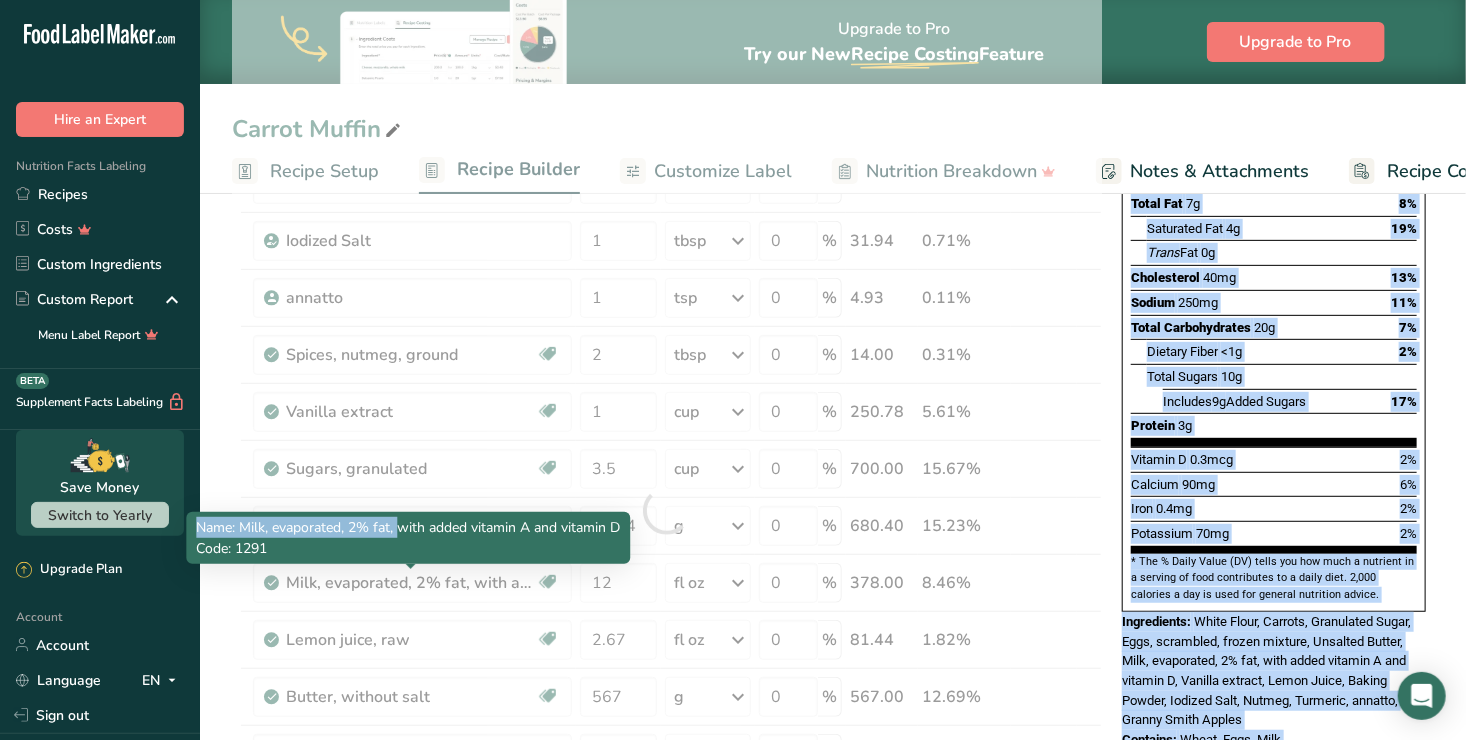 drag, startPoint x: 398, startPoint y: 517, endPoint x: 353, endPoint y: 349, distance: 173.9224 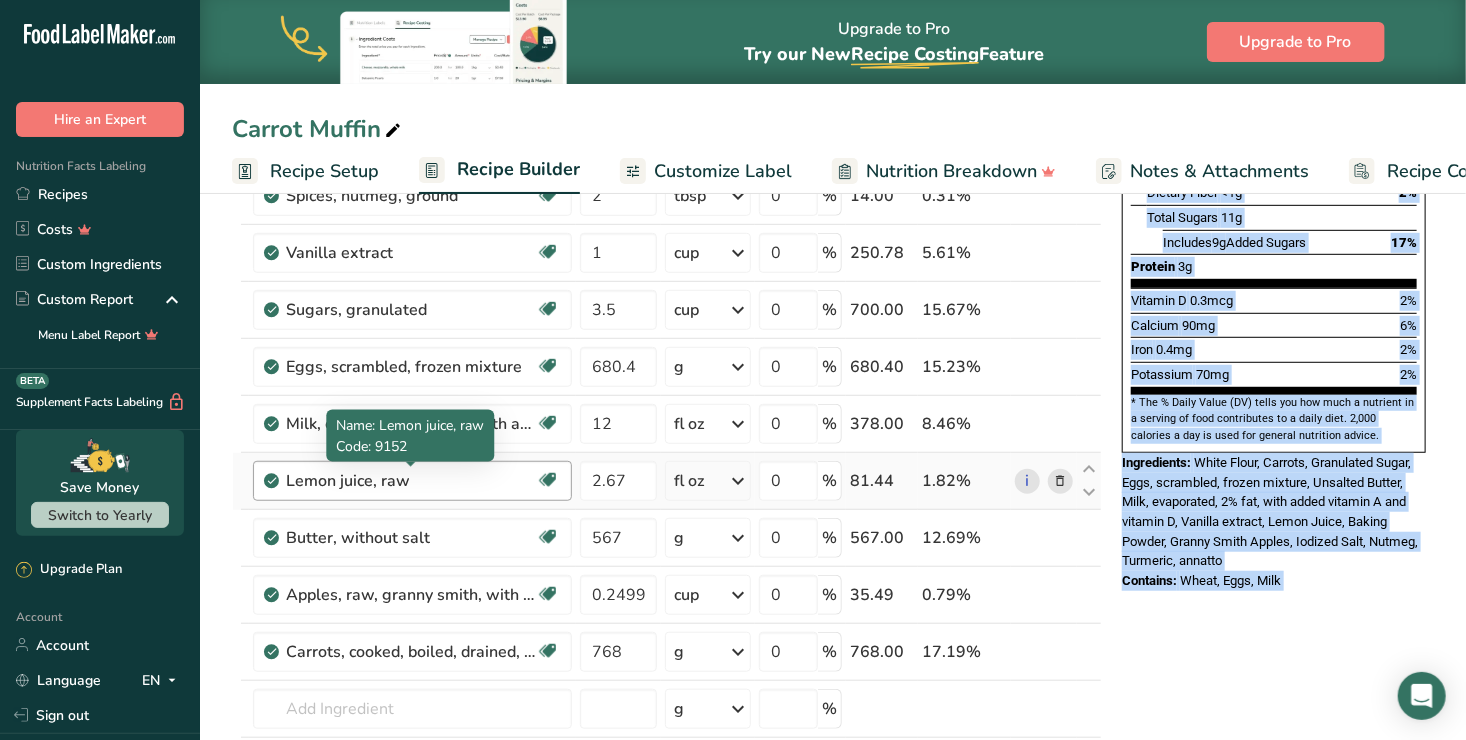 scroll, scrollTop: 500, scrollLeft: 0, axis: vertical 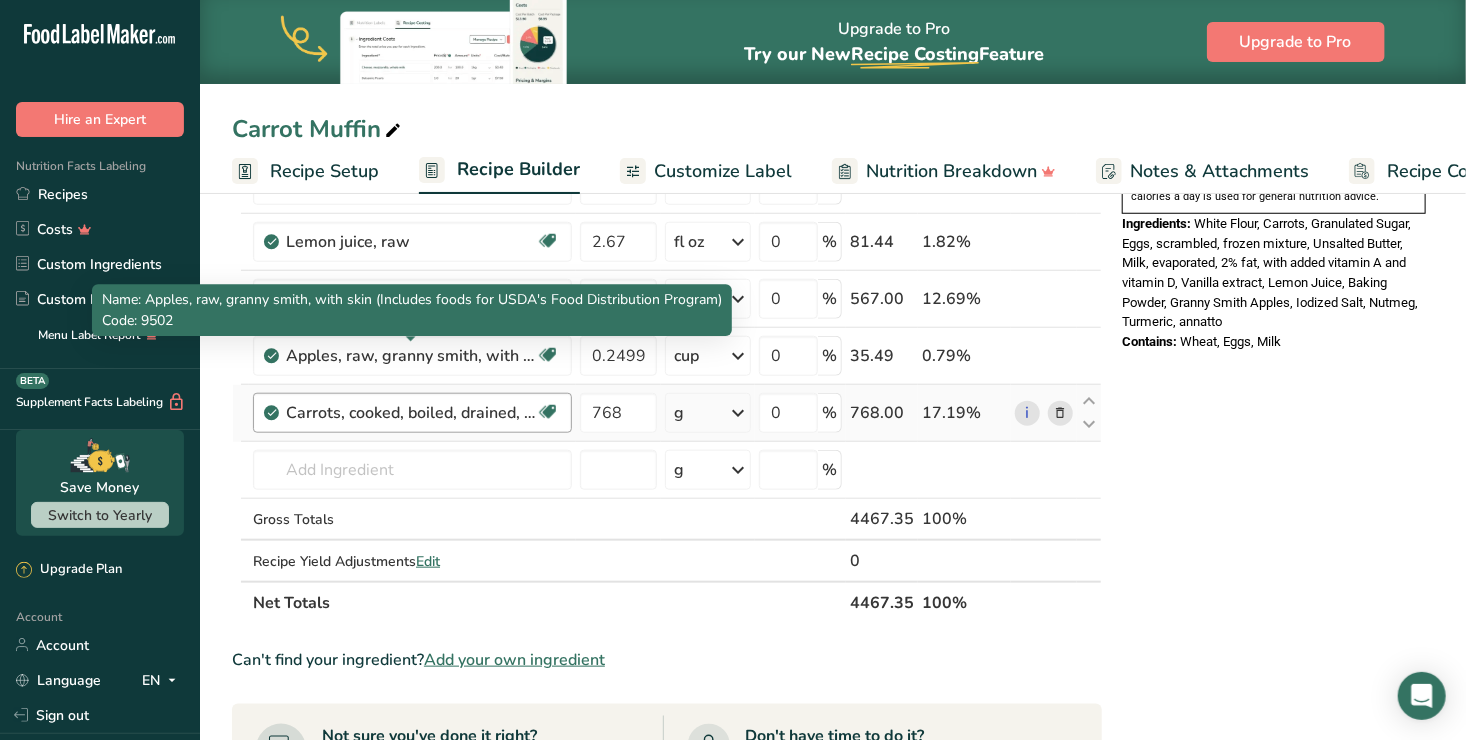 click on "Wheat flour, white, all-purpose, unenriched
Dairy free
Vegan
Vegetarian
Soy free
7
cup
Portions
1 cup
Weight Units
g
kg
mg
See more
Volume Units
l
Volume units require a density conversion. If you know your ingredient's density enter it below. Otherwise, click on "RIA" our AI Regulatory bot - she will be able to help you
lb/ft3
g/cm3
Confirm
mL
Volume units require a density conversion. If you know your ingredient's density enter it below. Otherwise, click on "RIA" our AI Regulatory bot - she will be able to help you
lb/ft3" at bounding box center [667, 112] 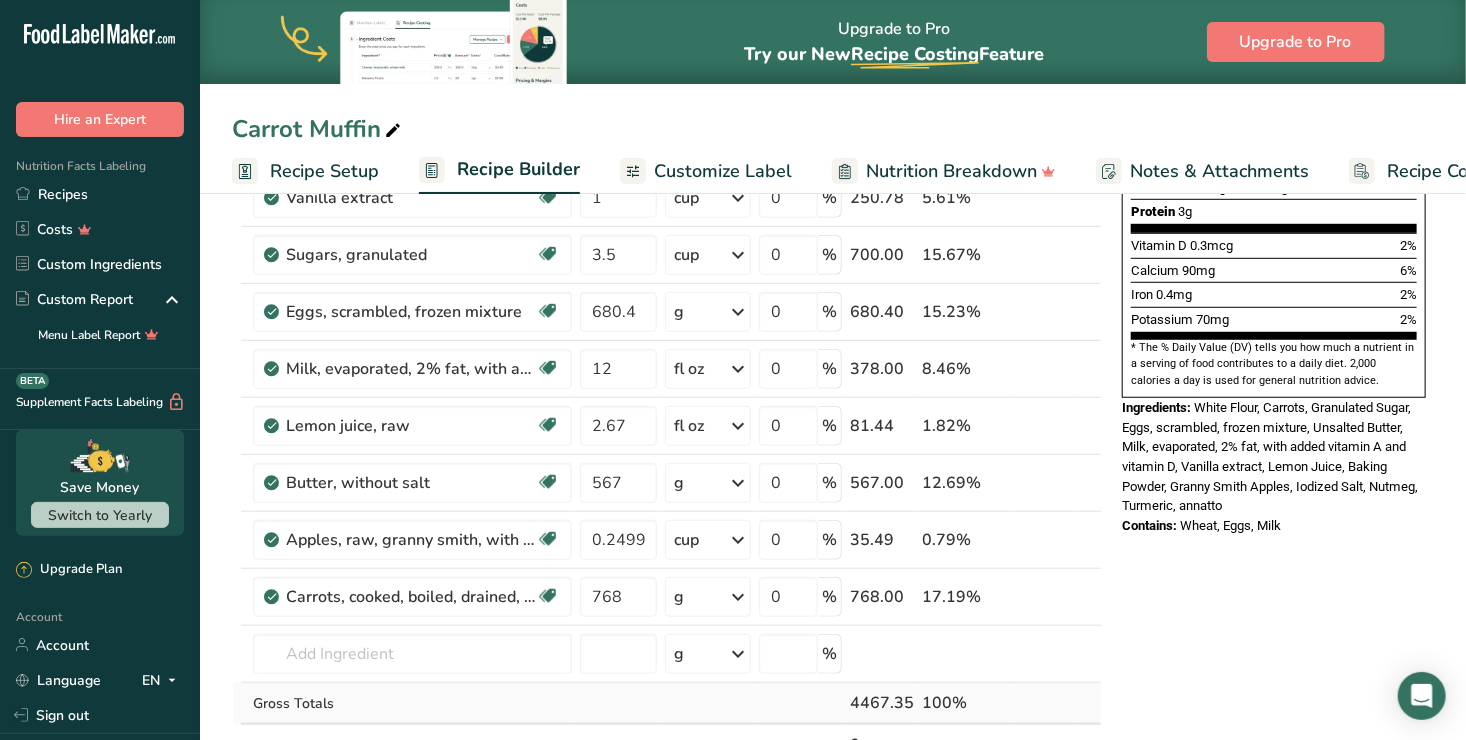 scroll, scrollTop: 300, scrollLeft: 0, axis: vertical 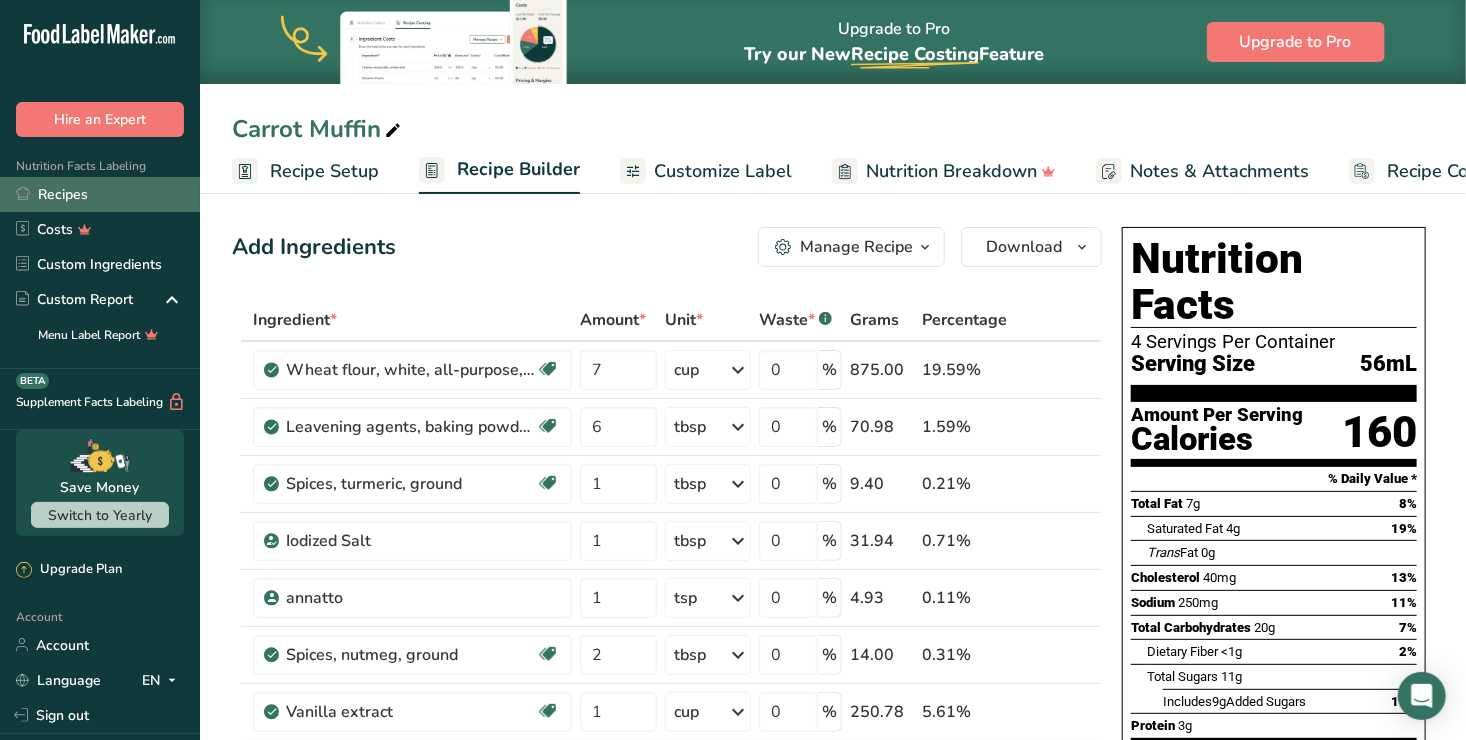 click on "Recipes" at bounding box center (100, 194) 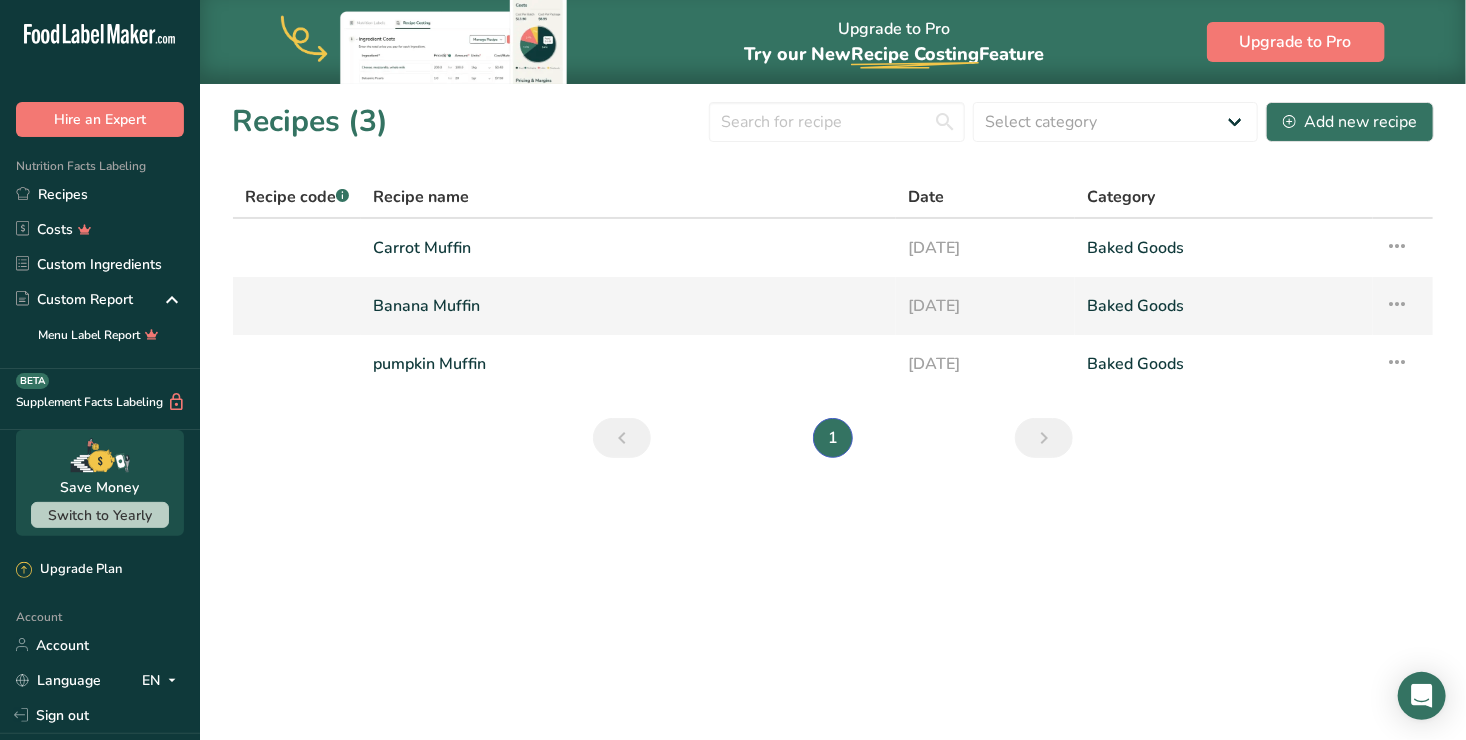 click on "Banana Muffin" at bounding box center (628, 306) 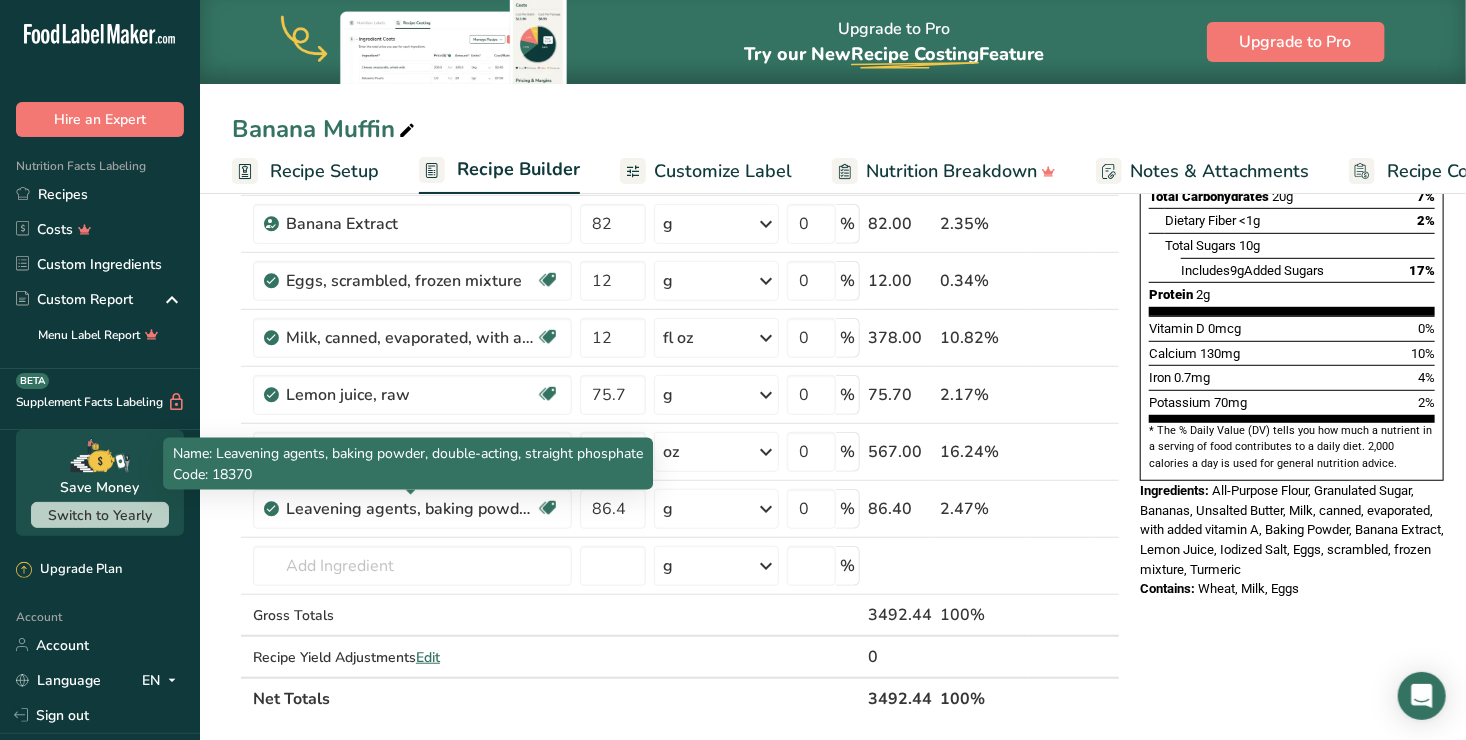 scroll, scrollTop: 300, scrollLeft: 0, axis: vertical 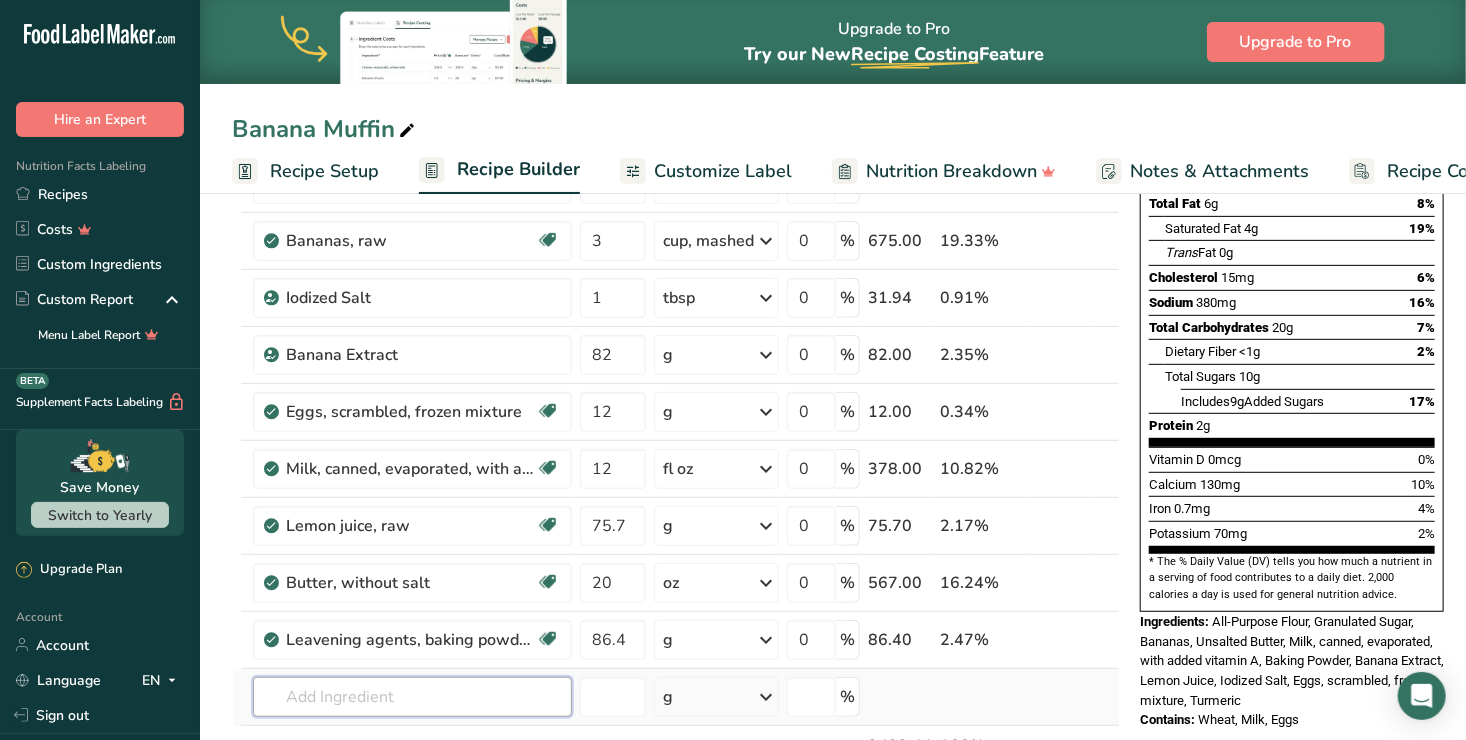 click at bounding box center (412, 697) 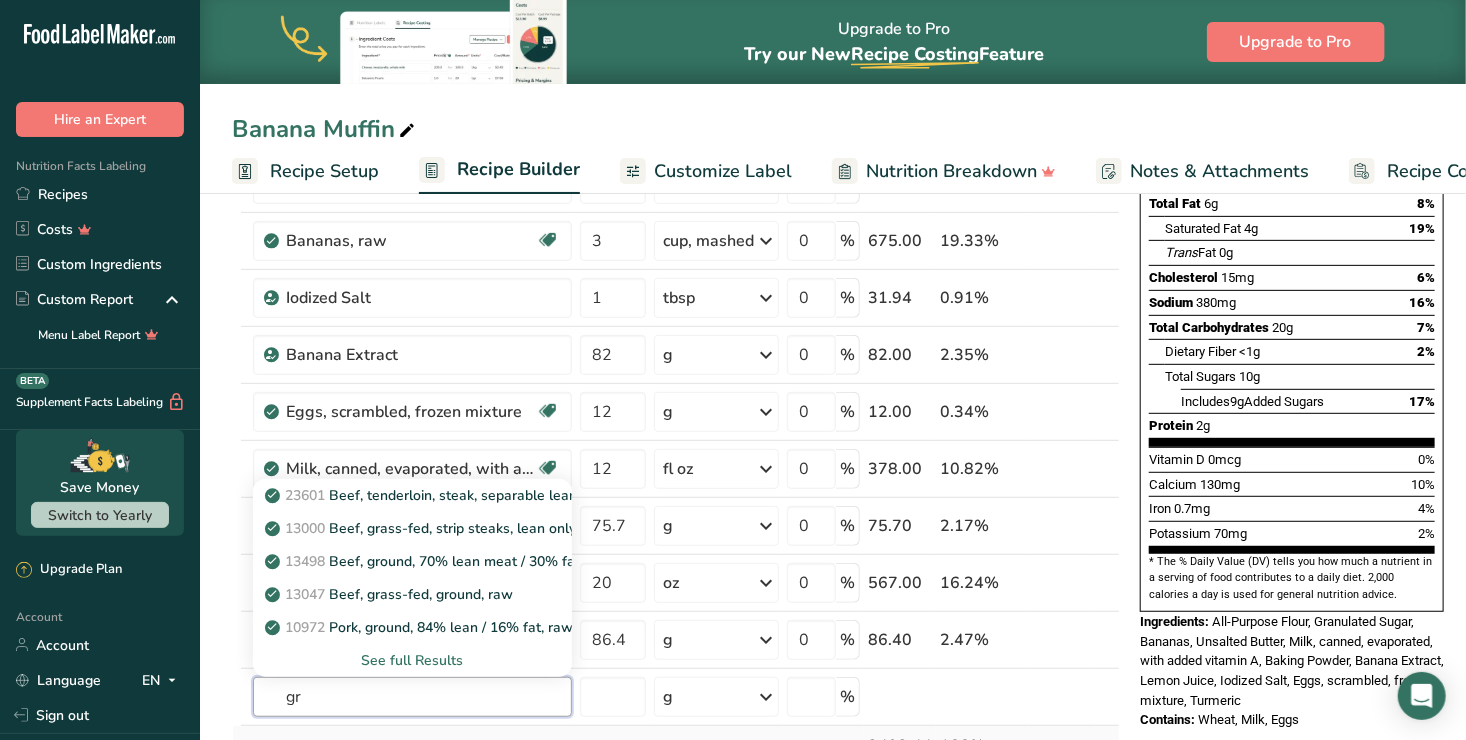 type on "g" 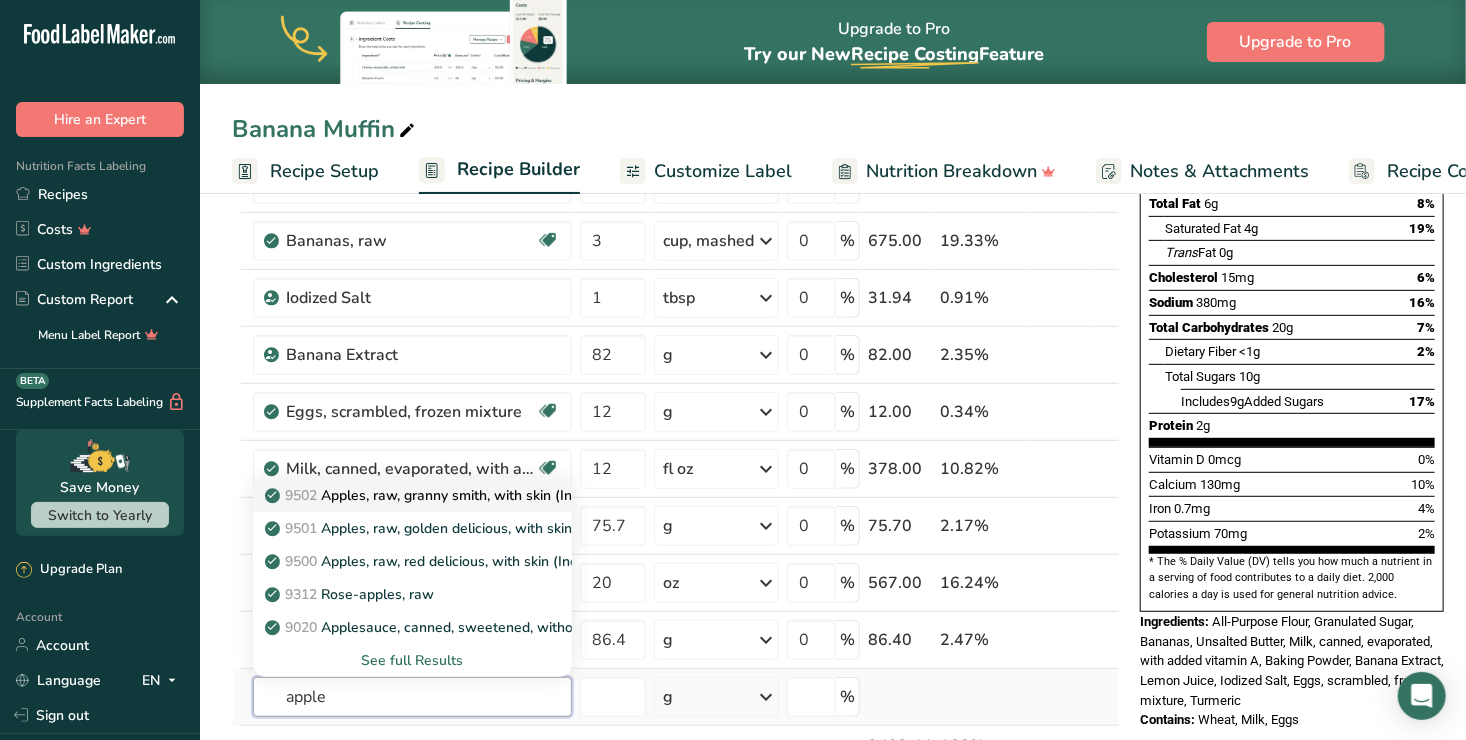 type on "apple" 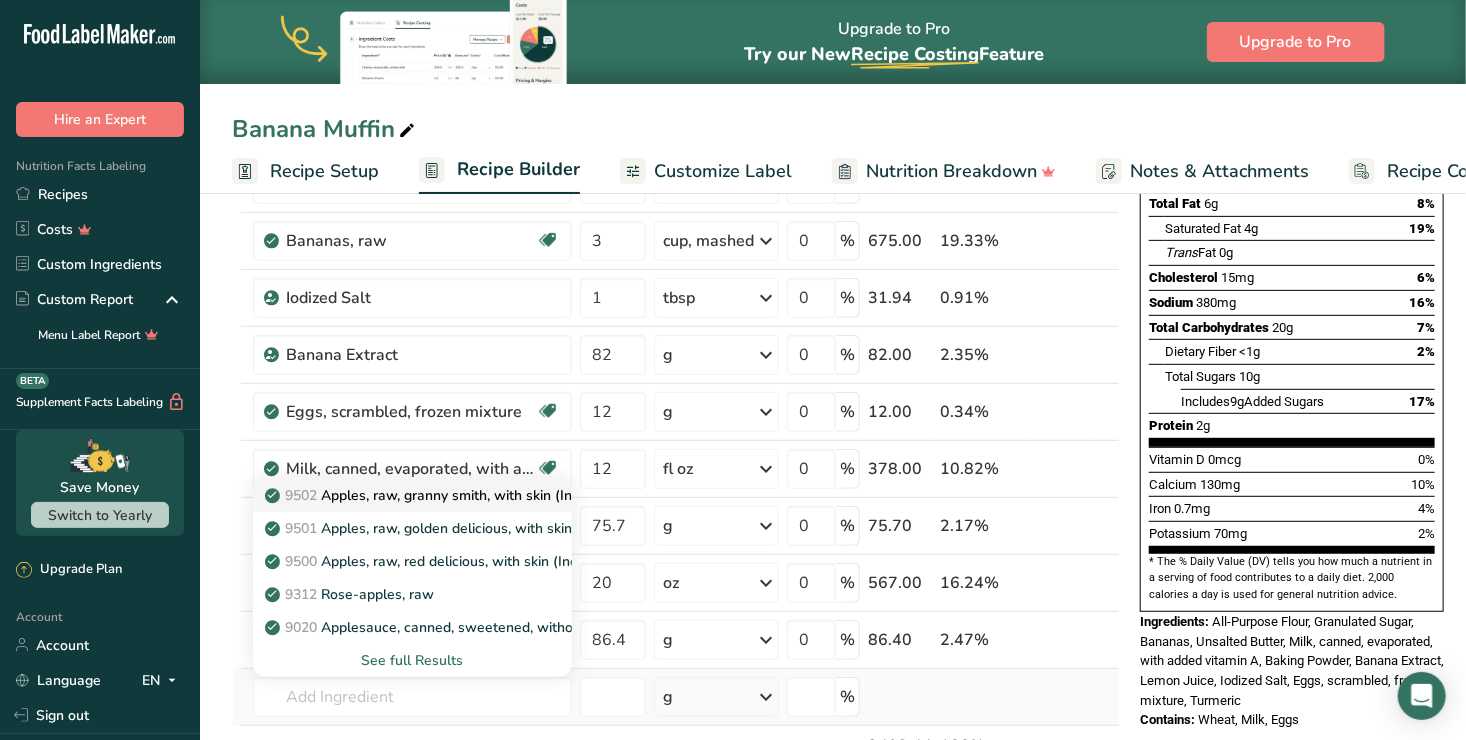 click on "9502
Apples, raw, granny smith, with skin (Includes foods for USDA's Food Distribution Program)" at bounding box center (588, 495) 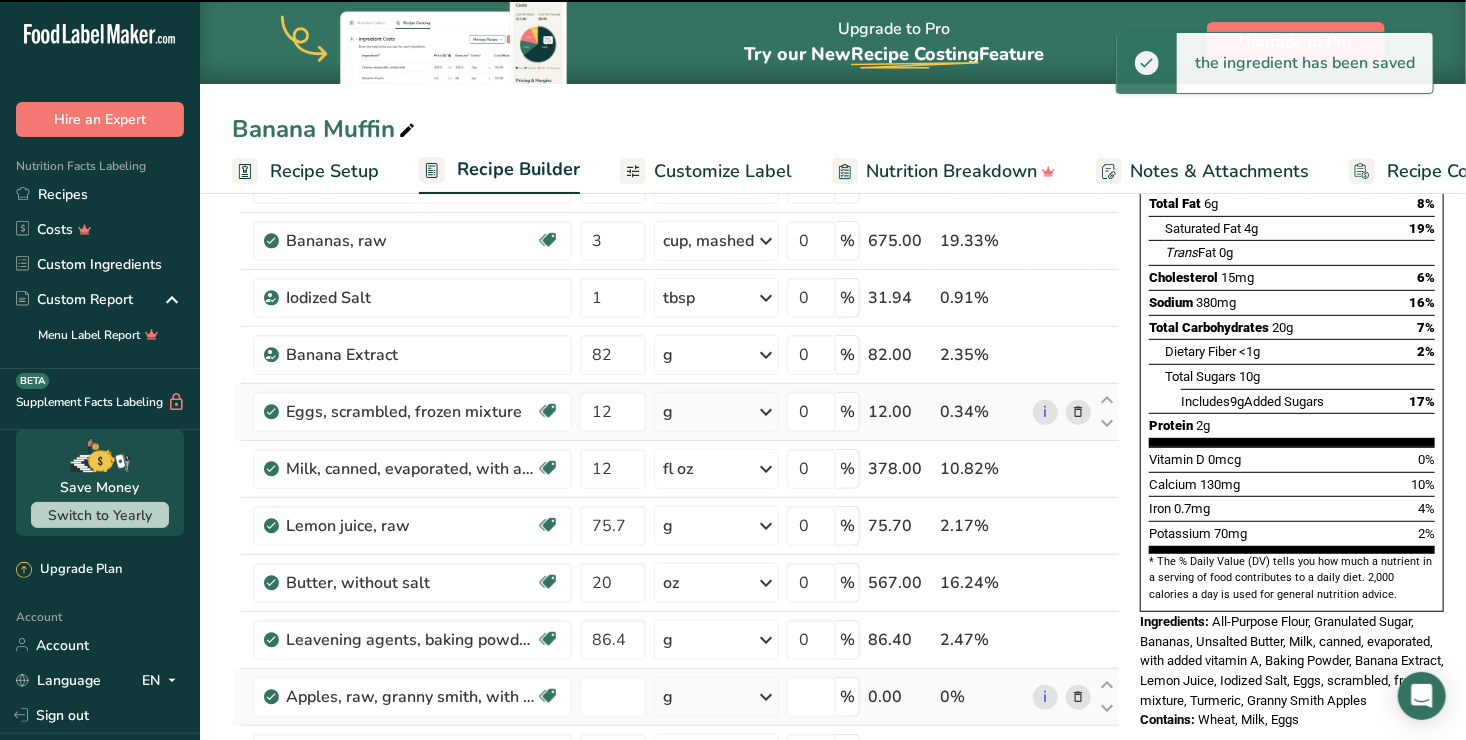 type on "0" 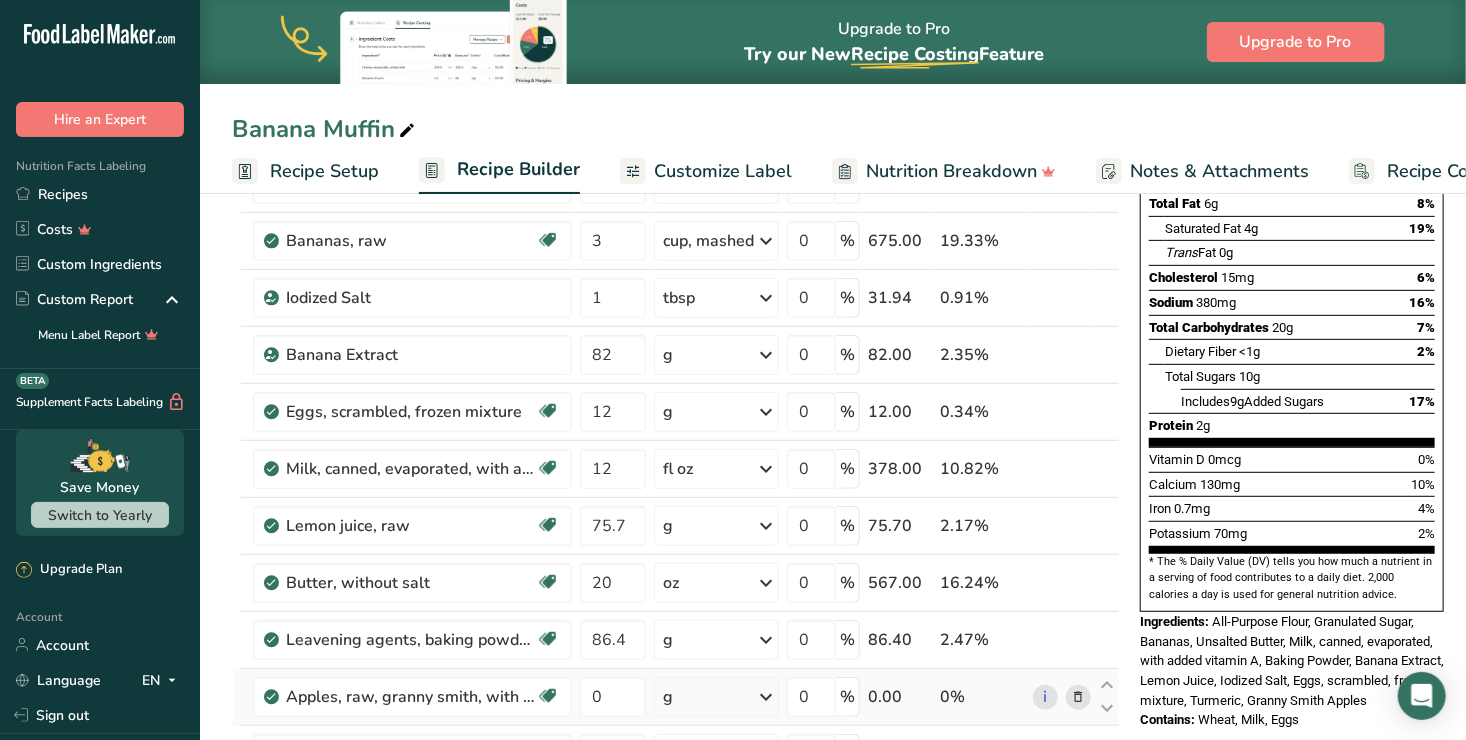 drag, startPoint x: 8, startPoint y: 71, endPoint x: 11, endPoint y: 100, distance: 29.15476 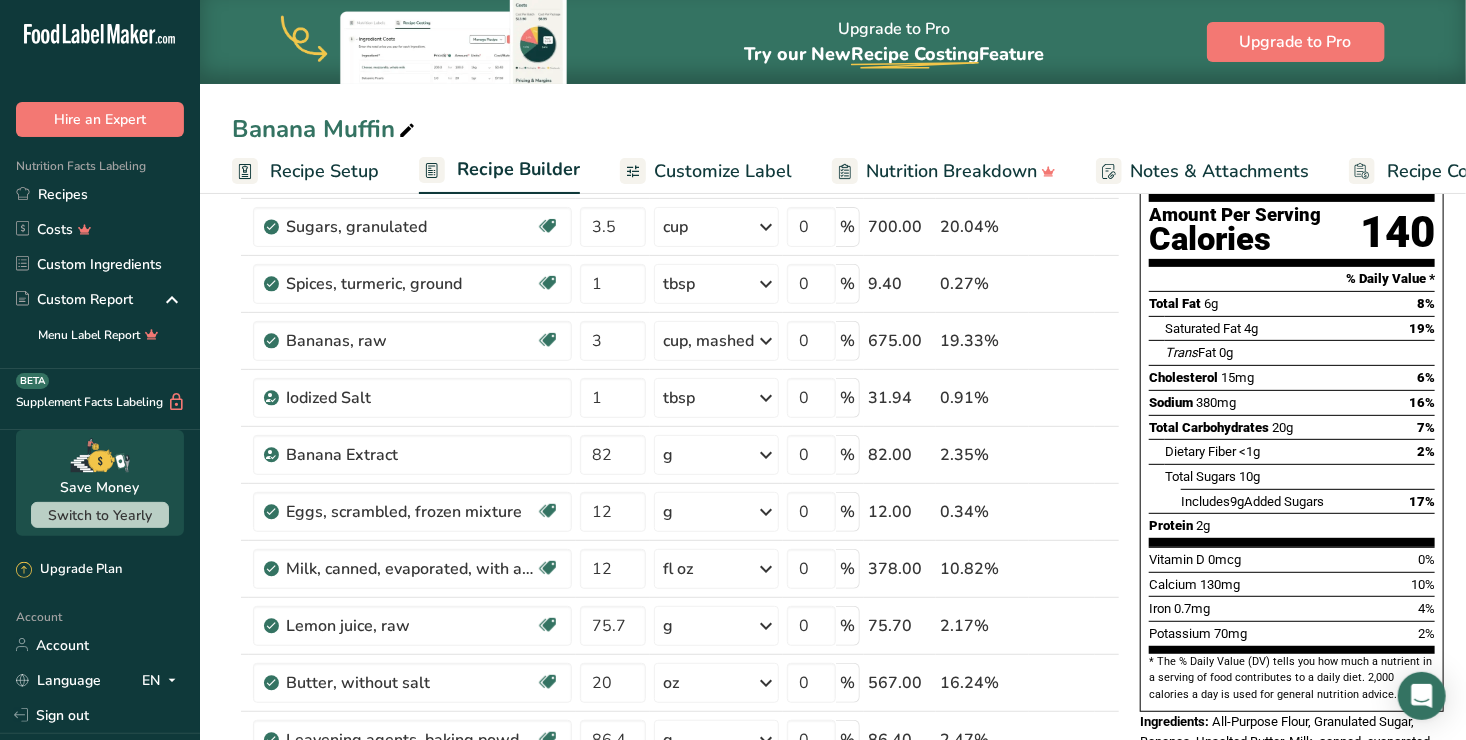 scroll, scrollTop: 600, scrollLeft: 0, axis: vertical 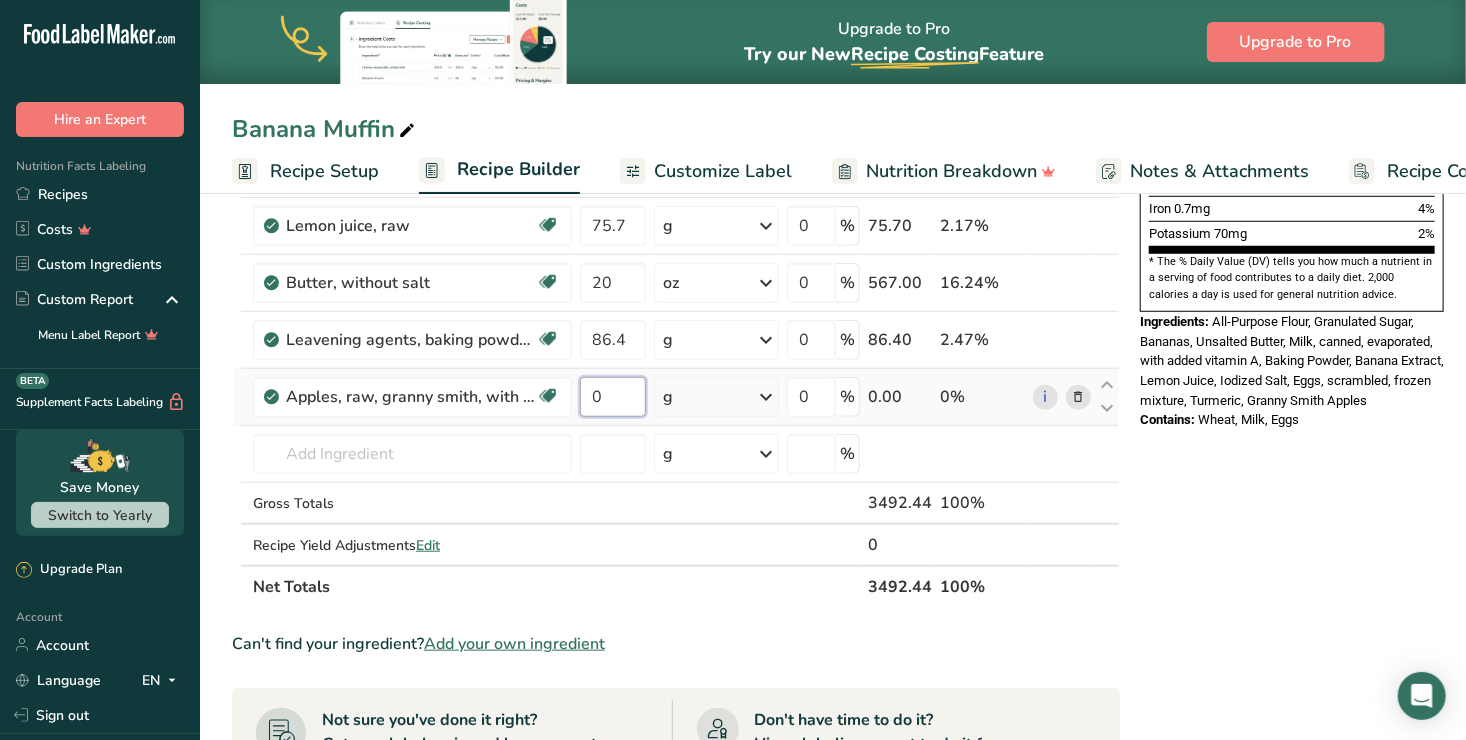click on "0" at bounding box center (613, 397) 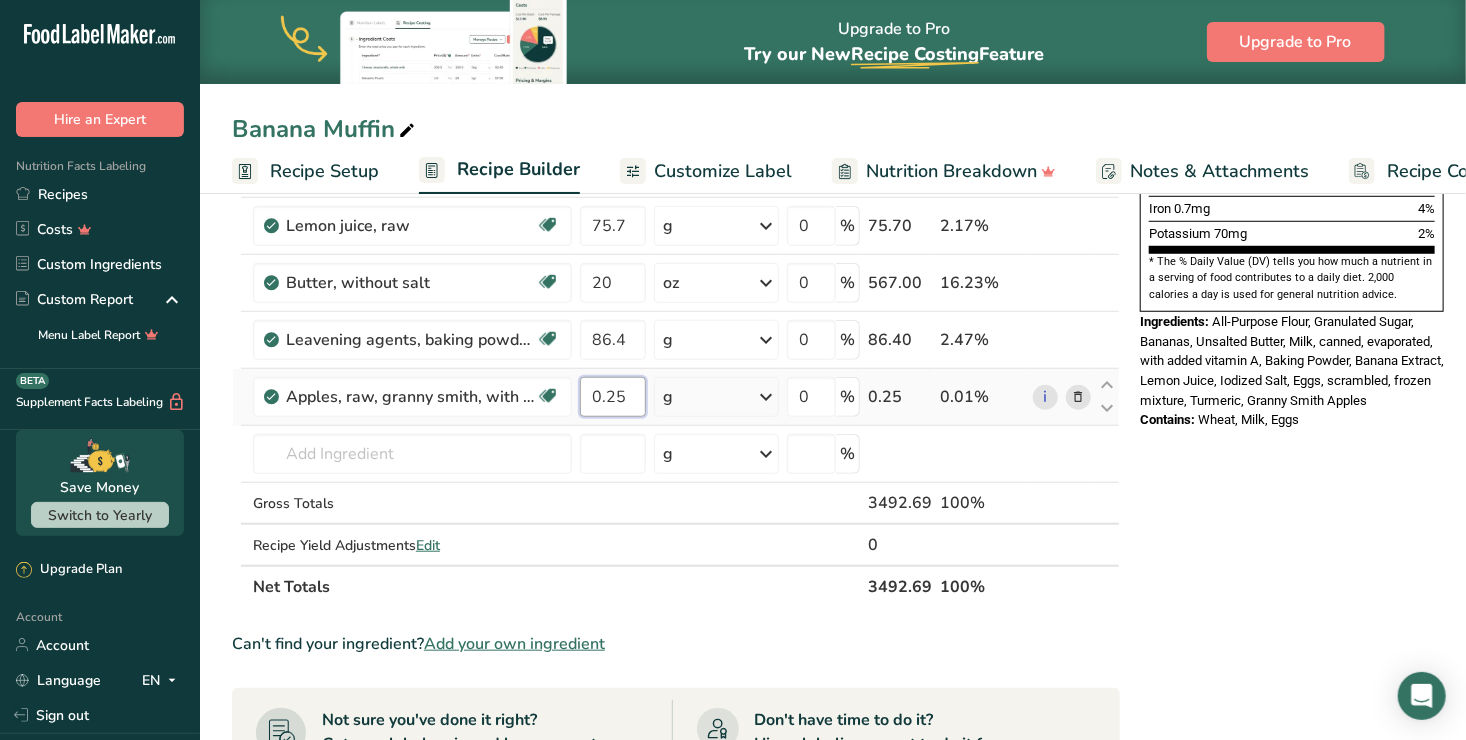 type on "0.25" 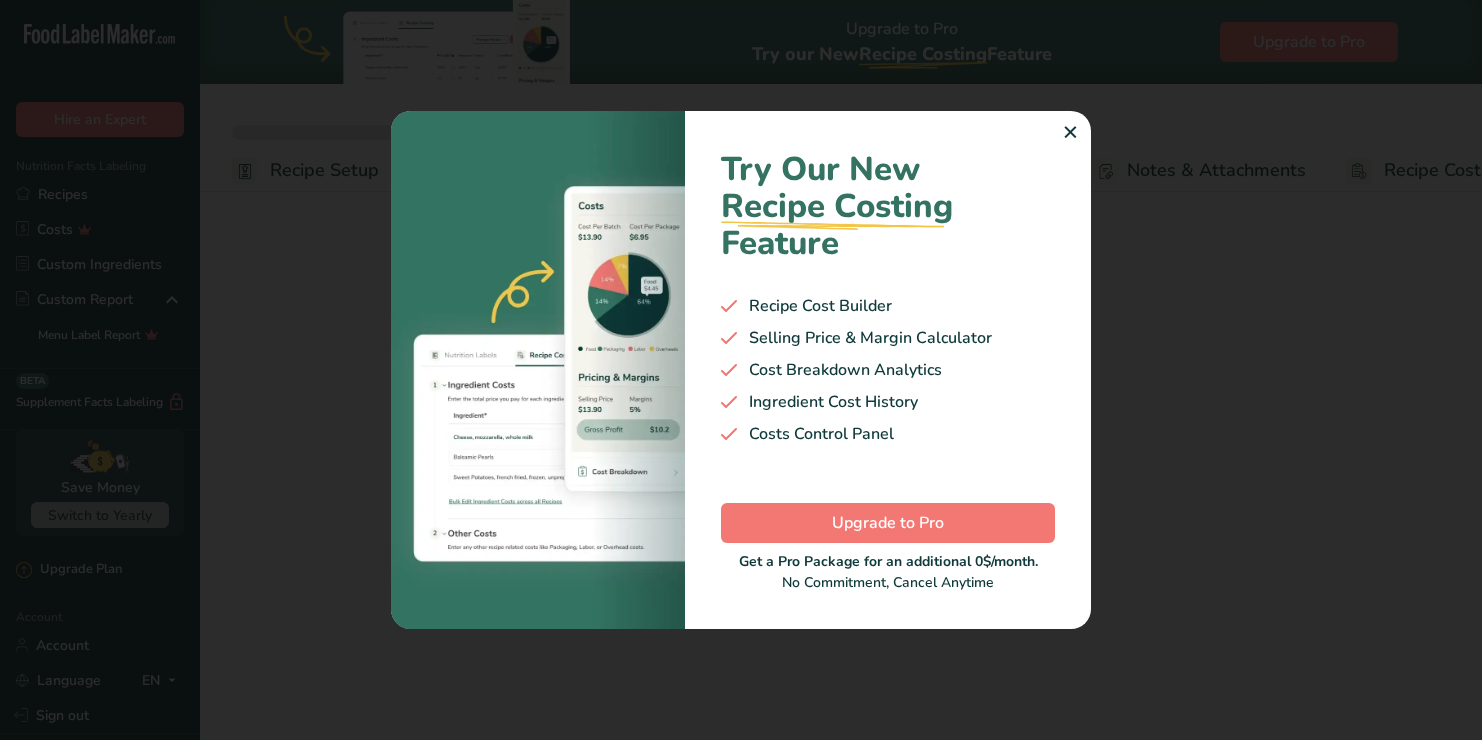 scroll, scrollTop: 0, scrollLeft: 0, axis: both 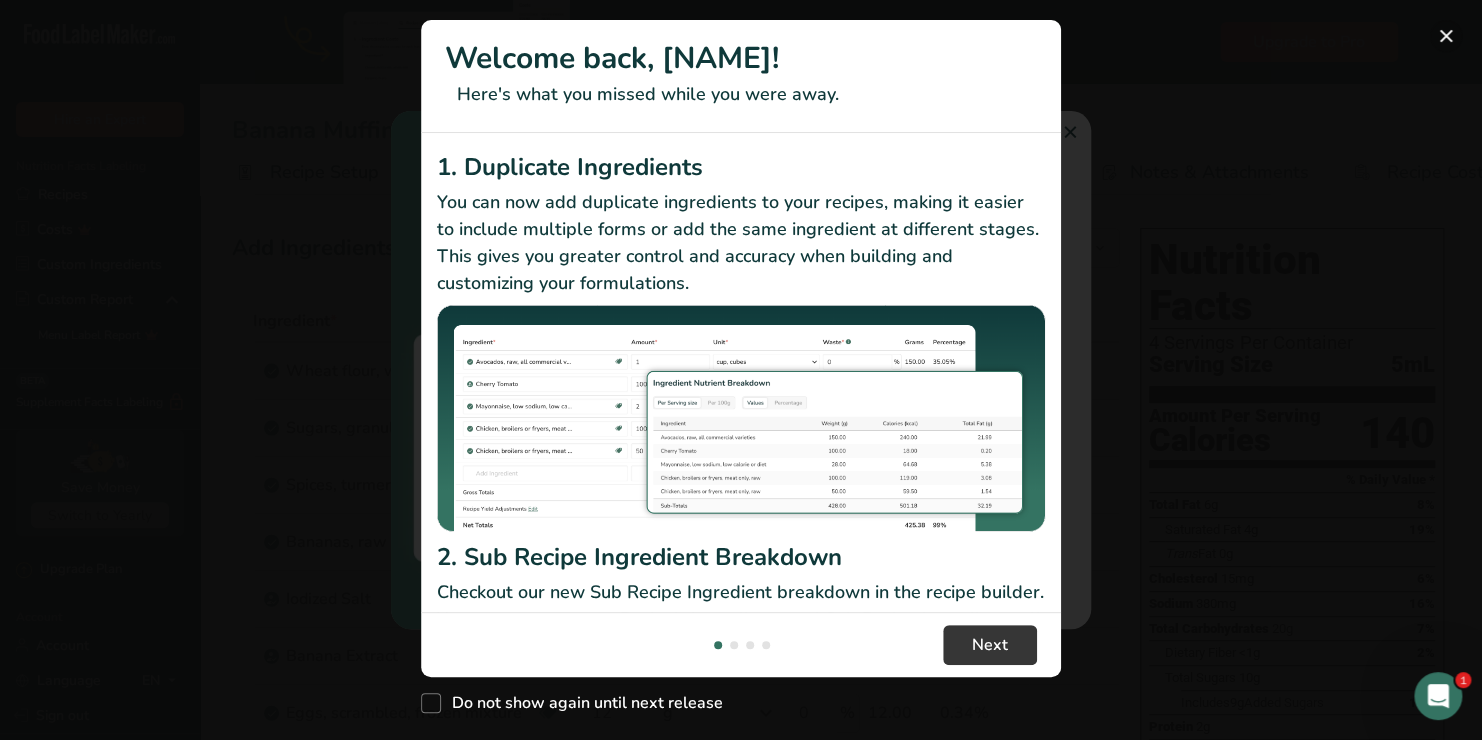 click at bounding box center [1446, 36] 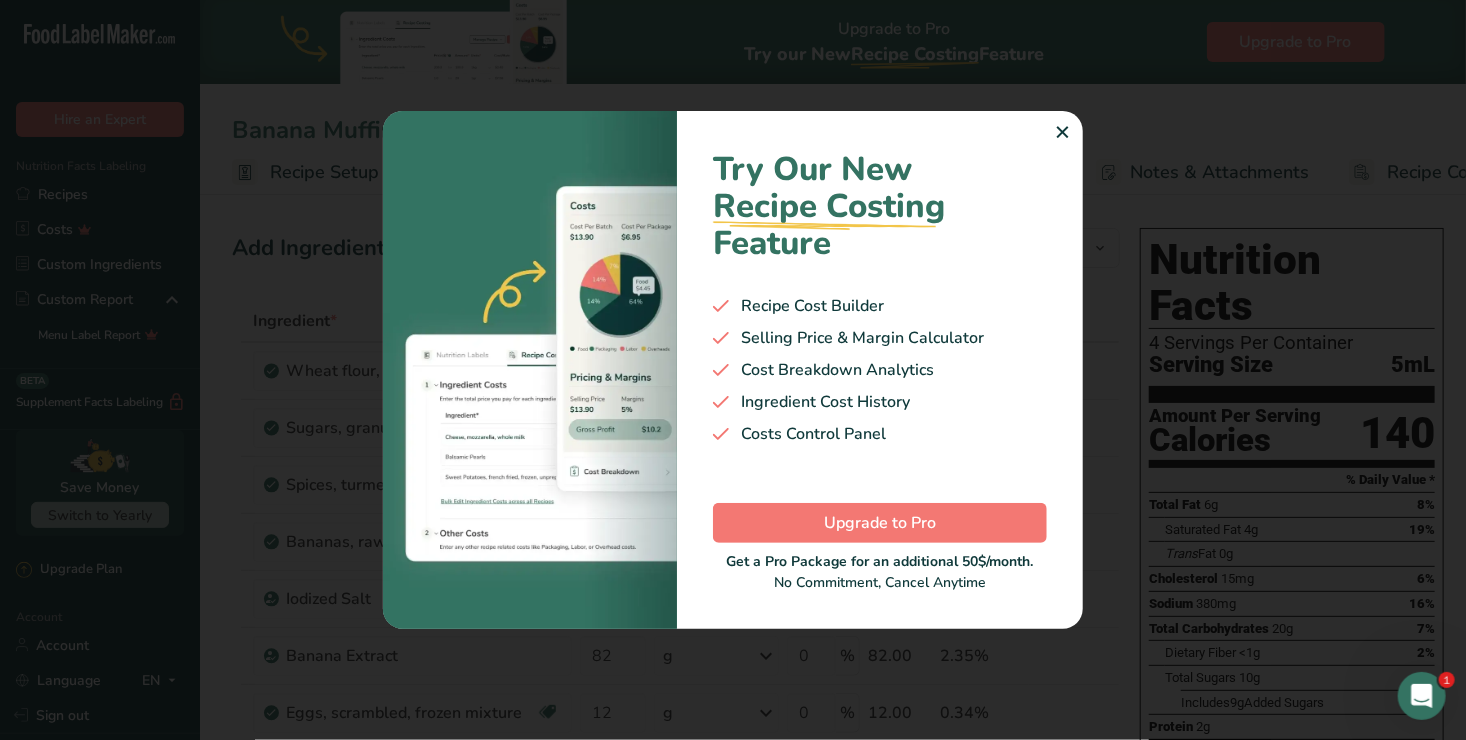 click on "✕" at bounding box center (1062, 133) 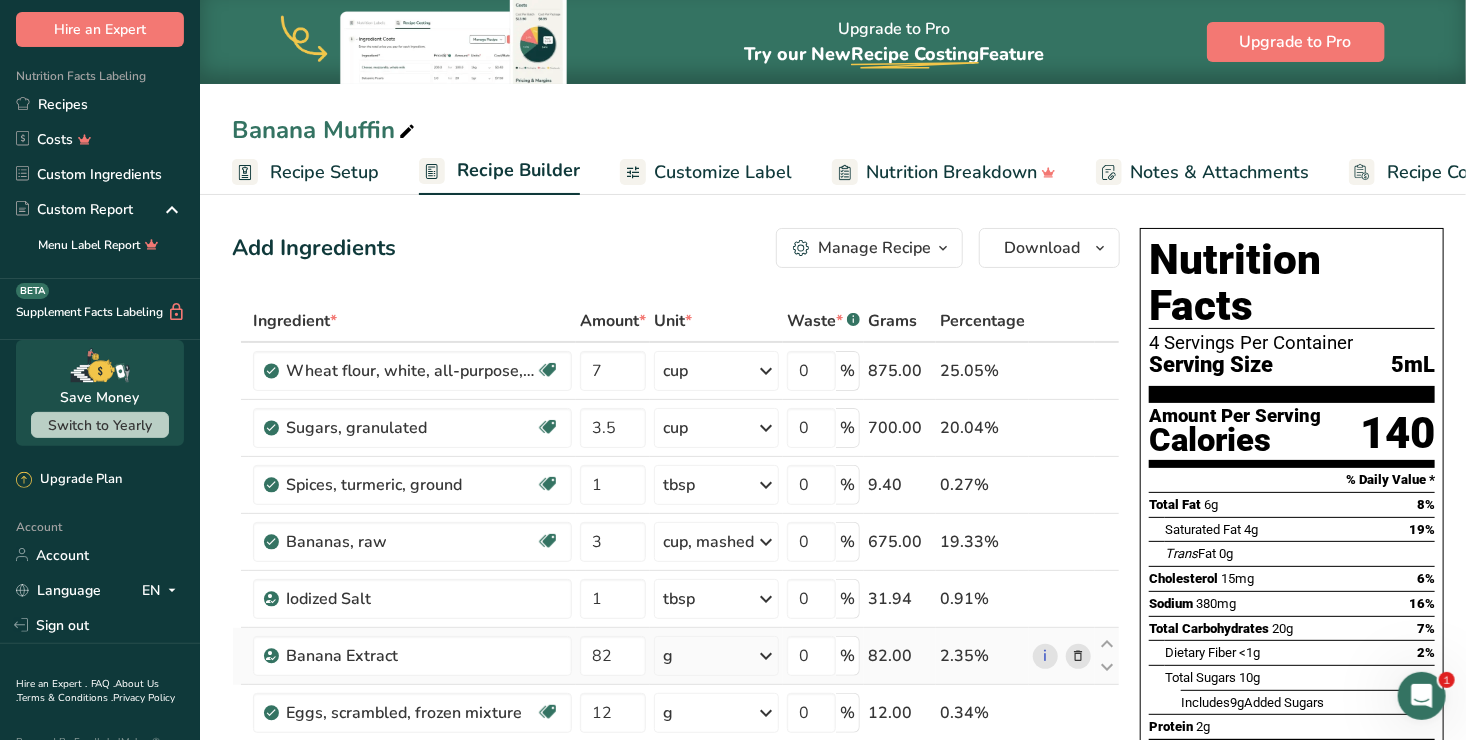 scroll, scrollTop: 100, scrollLeft: 0, axis: vertical 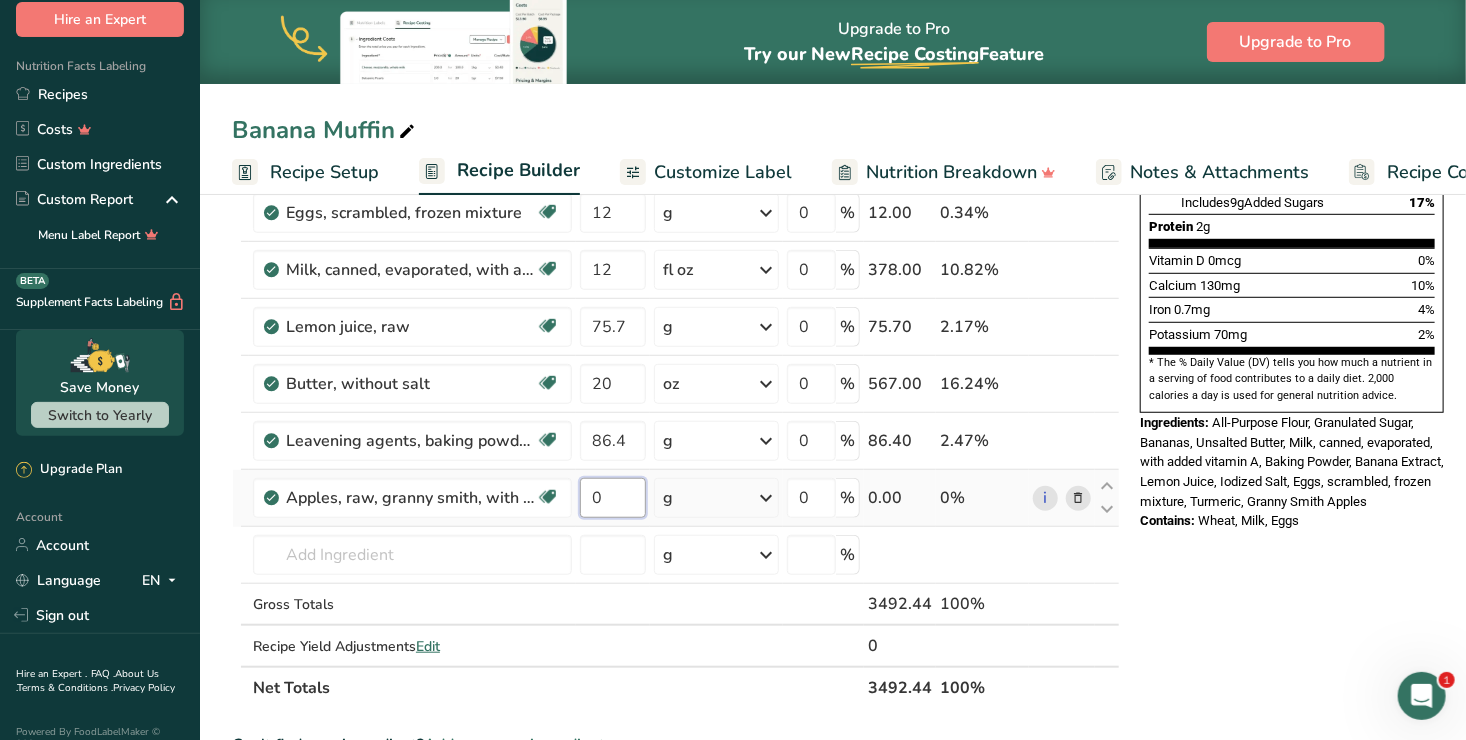 click on "0" at bounding box center (613, 498) 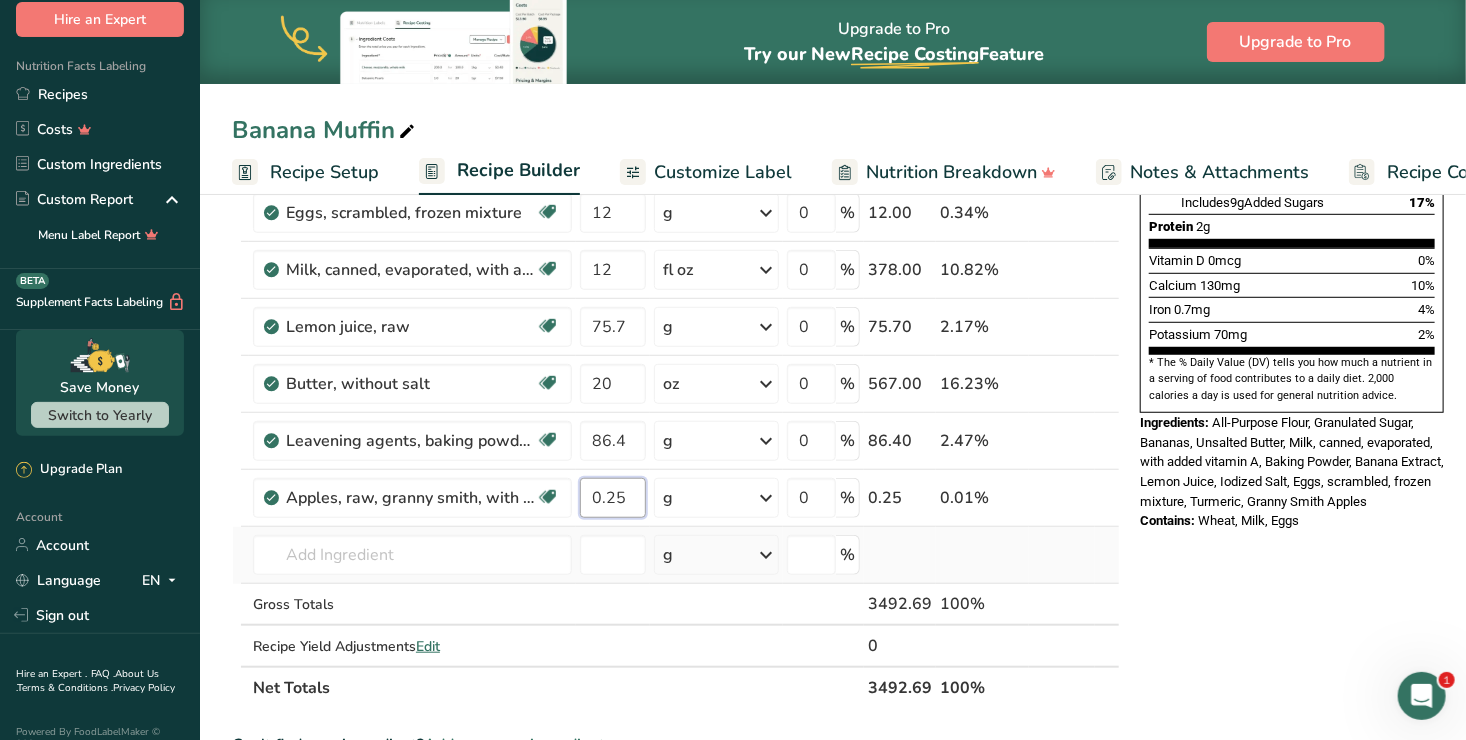 type on "0.25" 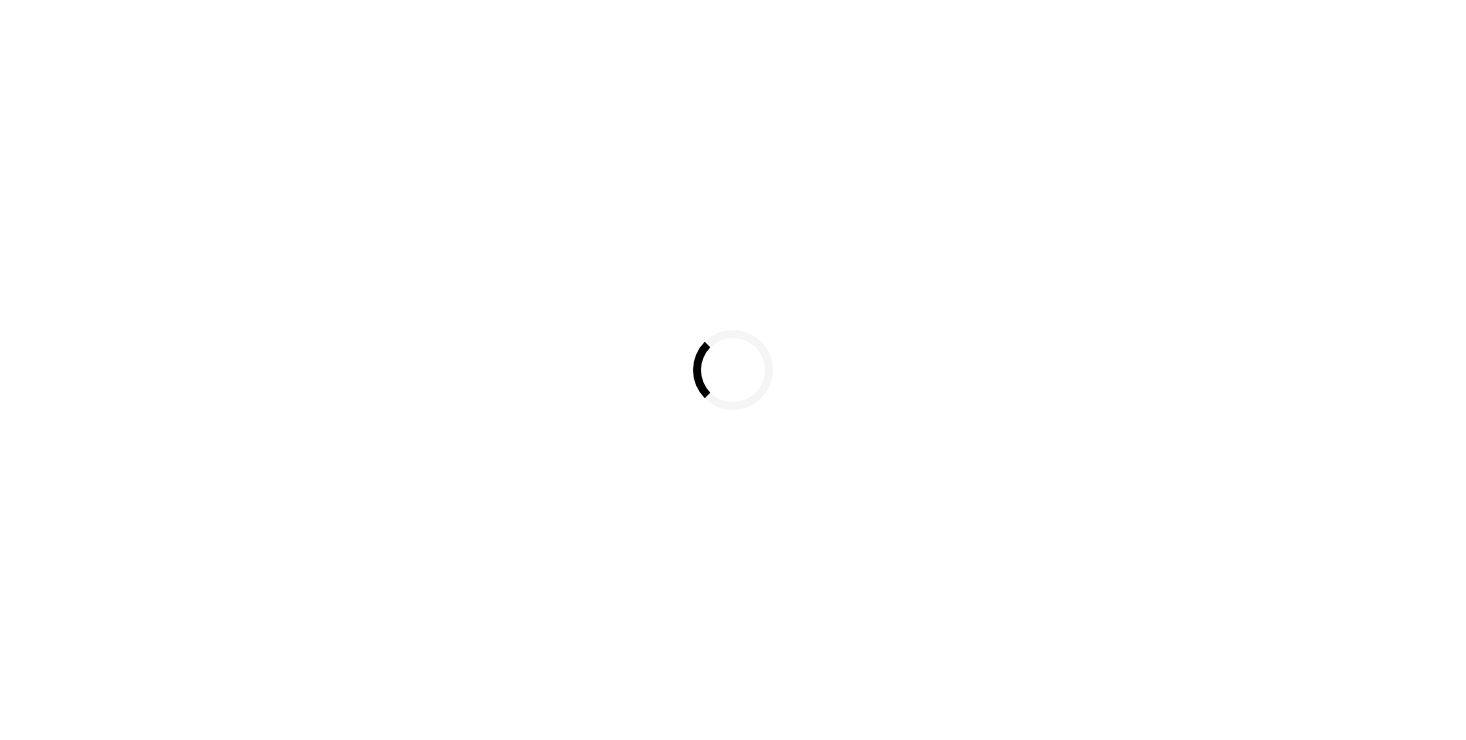 scroll, scrollTop: 0, scrollLeft: 0, axis: both 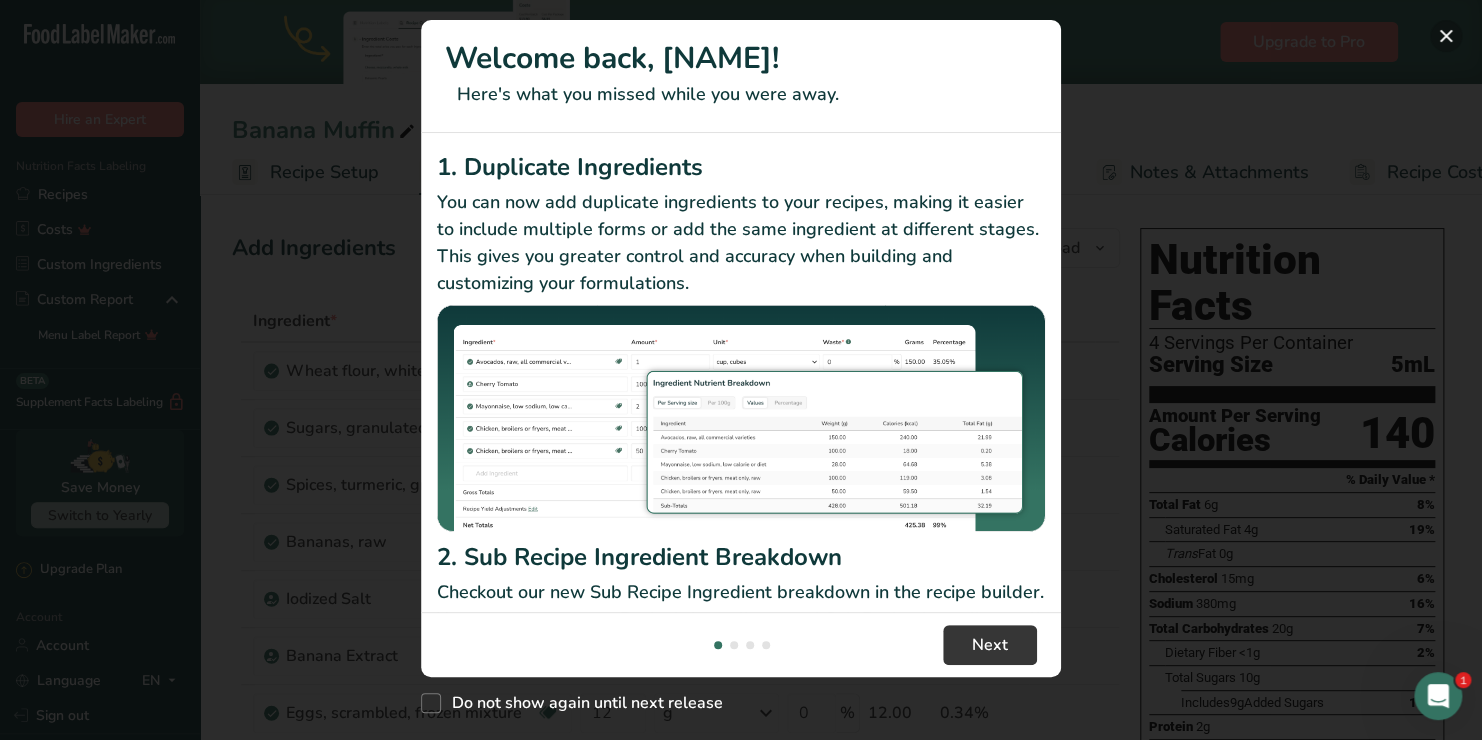 click at bounding box center (1446, 36) 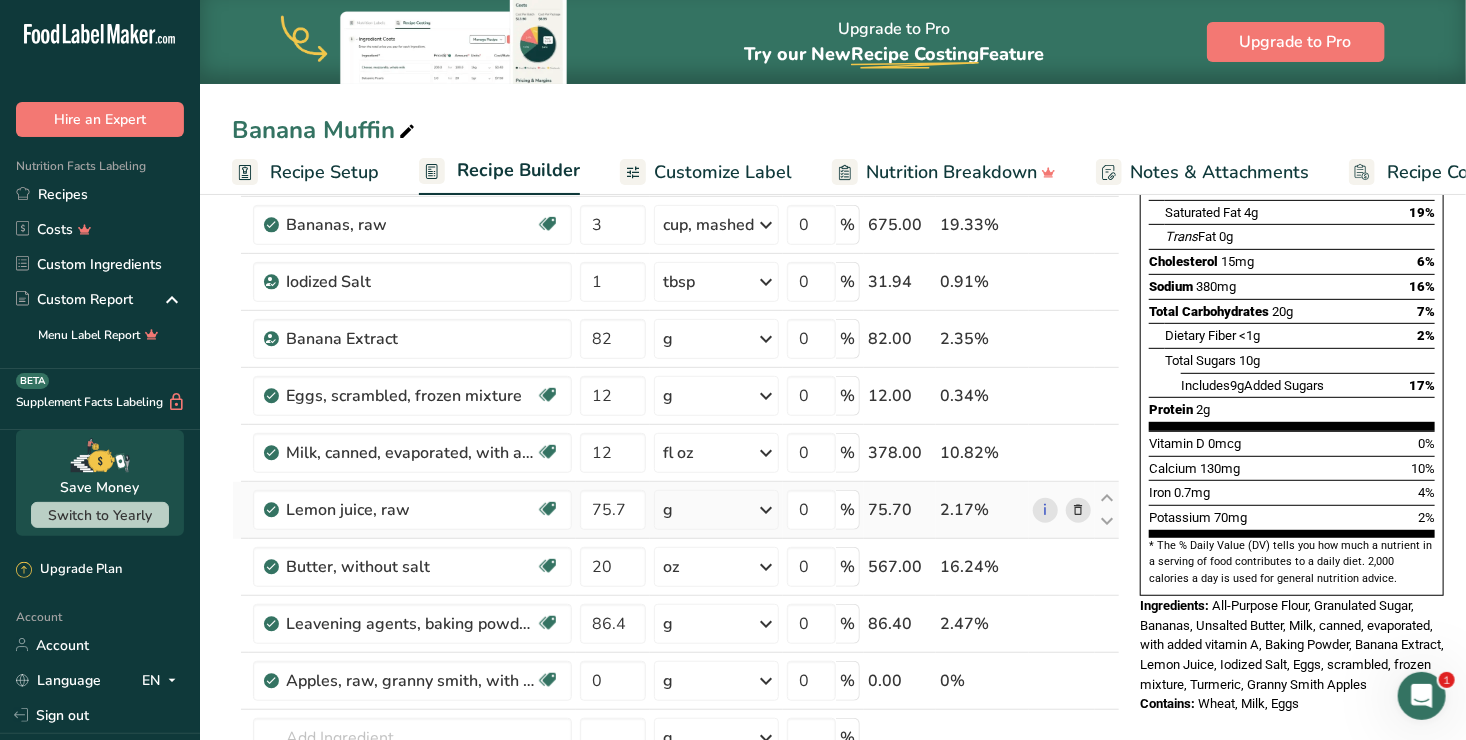 scroll, scrollTop: 400, scrollLeft: 0, axis: vertical 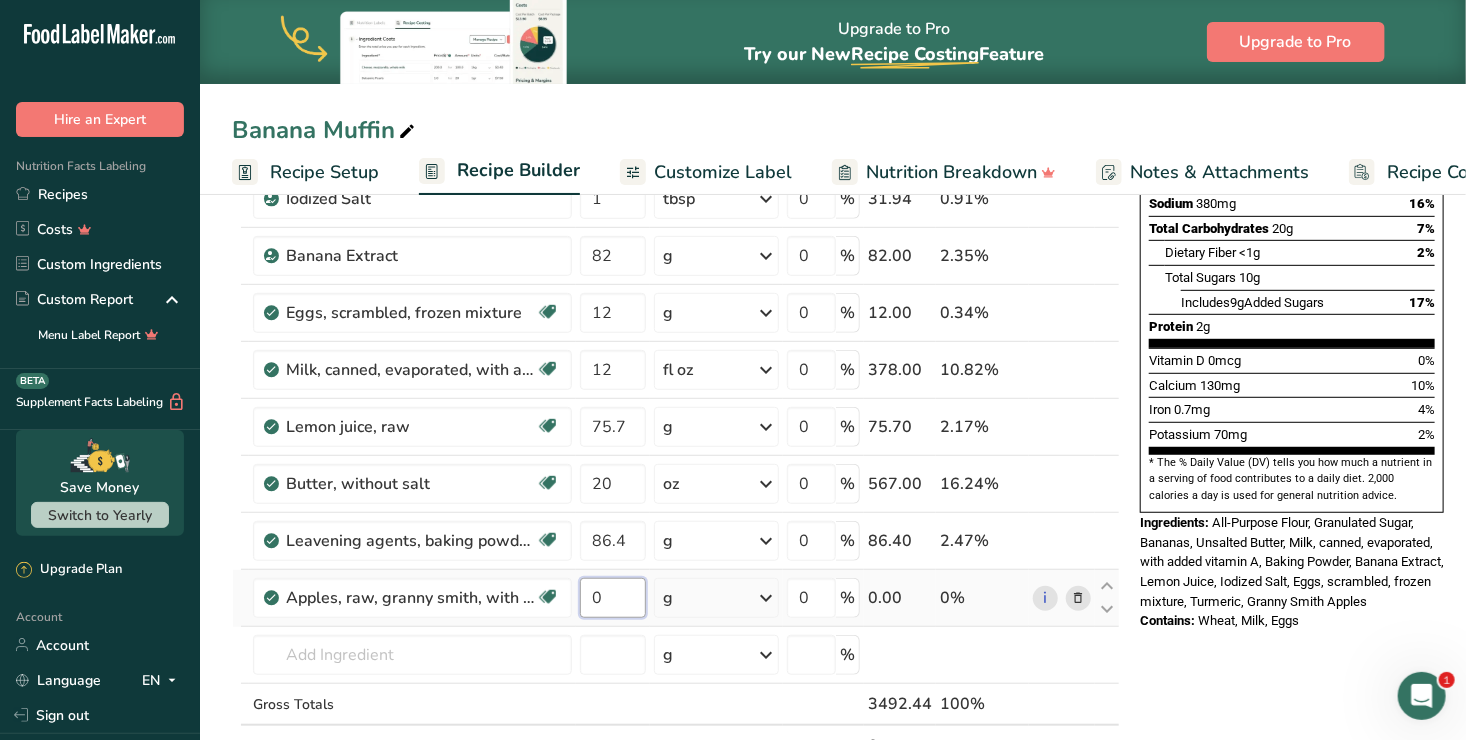 click on "0" at bounding box center [613, 598] 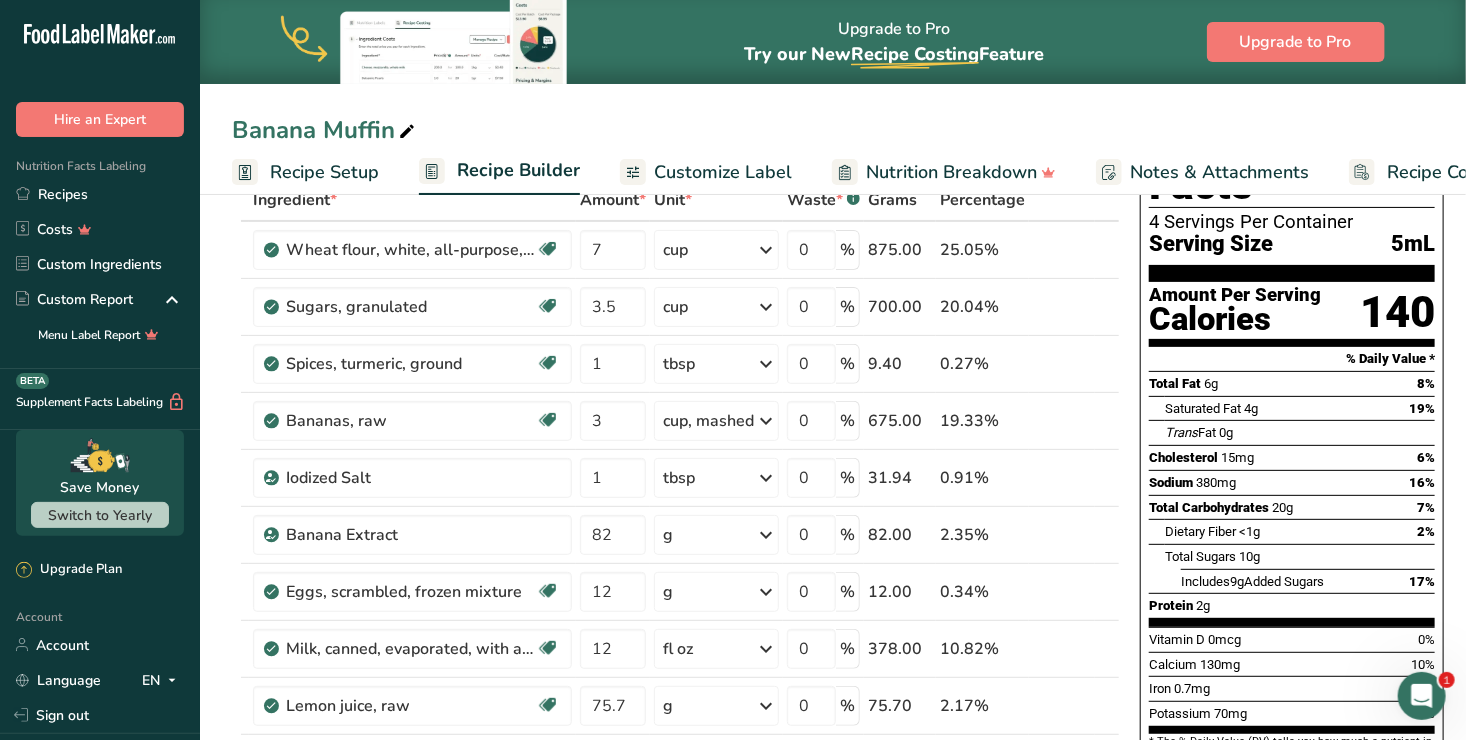 scroll, scrollTop: 0, scrollLeft: 0, axis: both 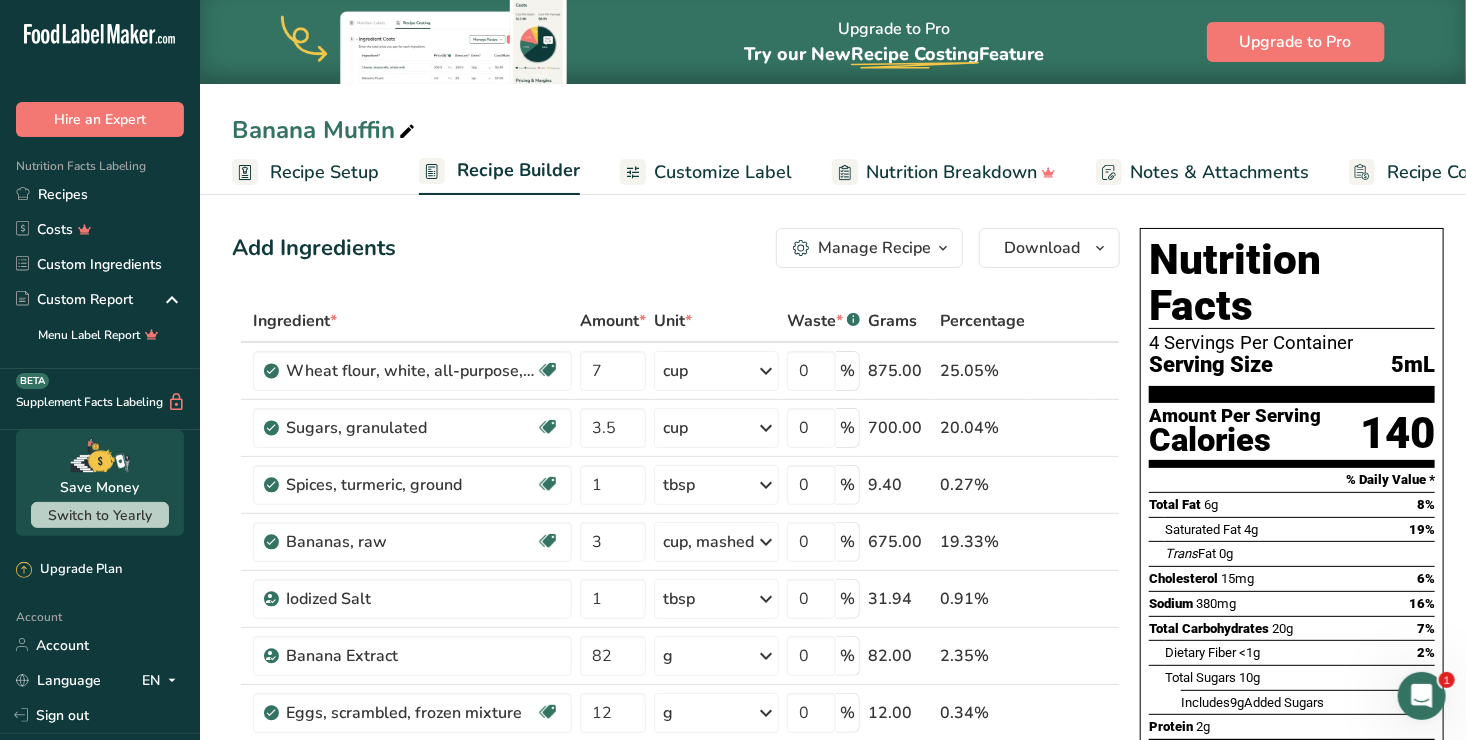type on "0.25" 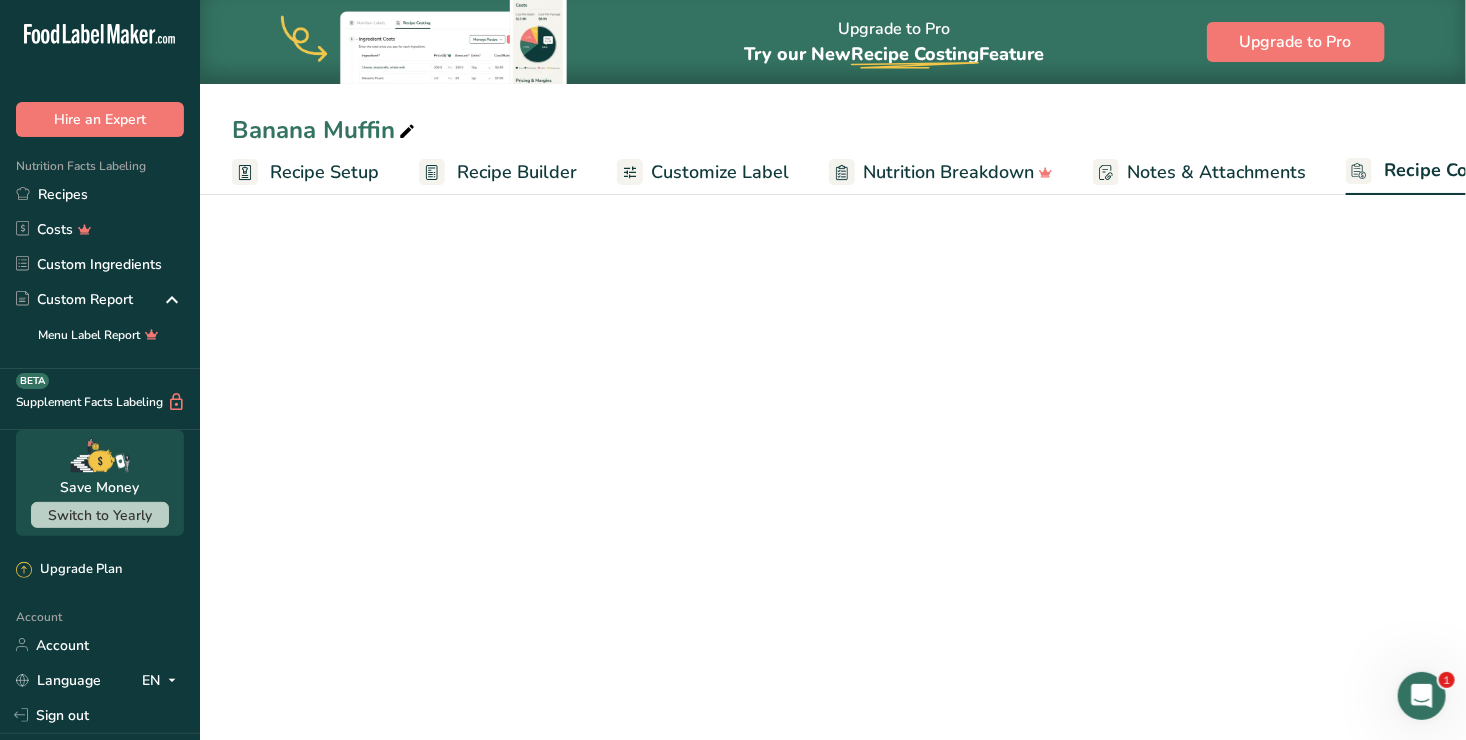 scroll, scrollTop: 0, scrollLeft: 92, axis: horizontal 